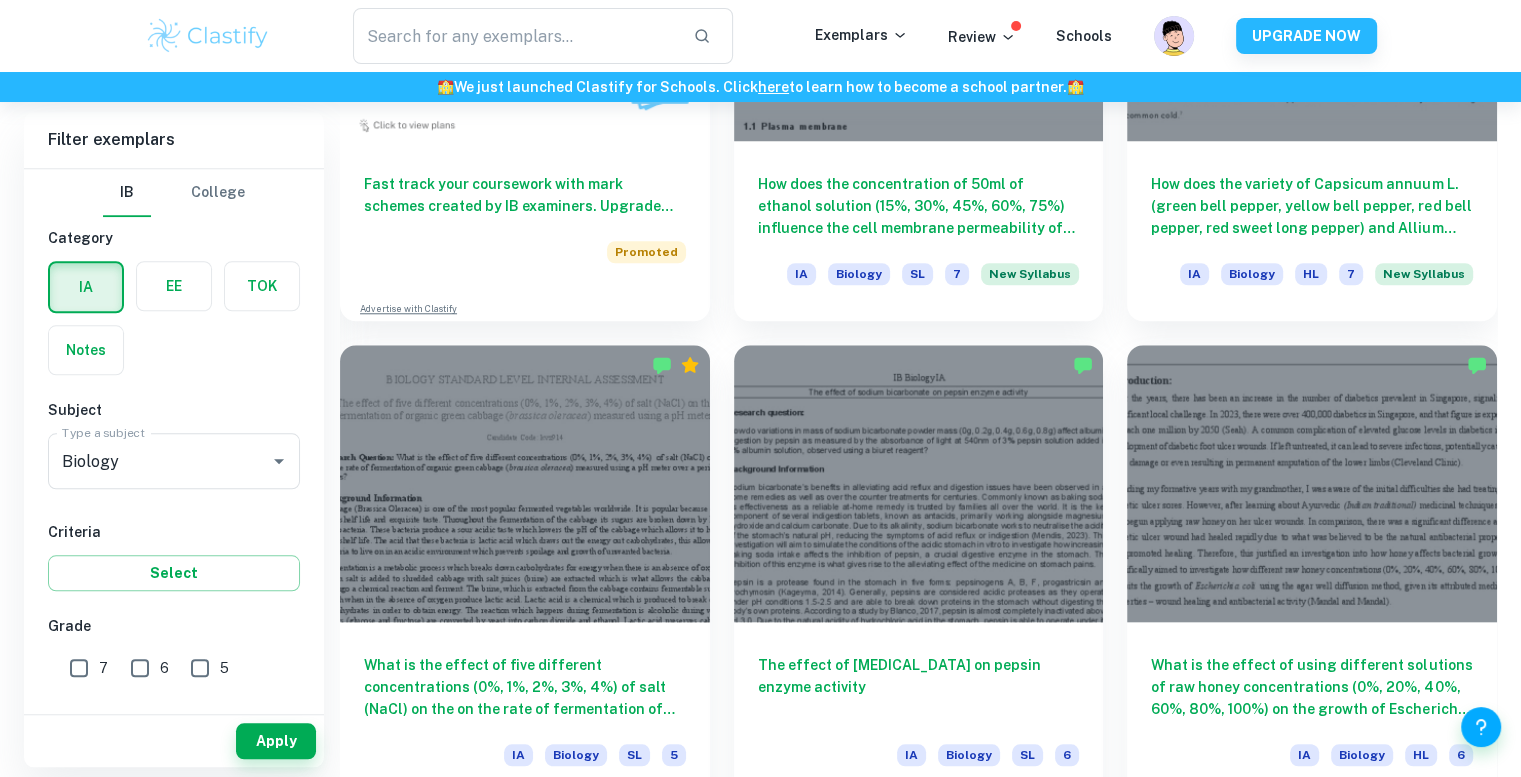 scroll, scrollTop: 1840, scrollLeft: 0, axis: vertical 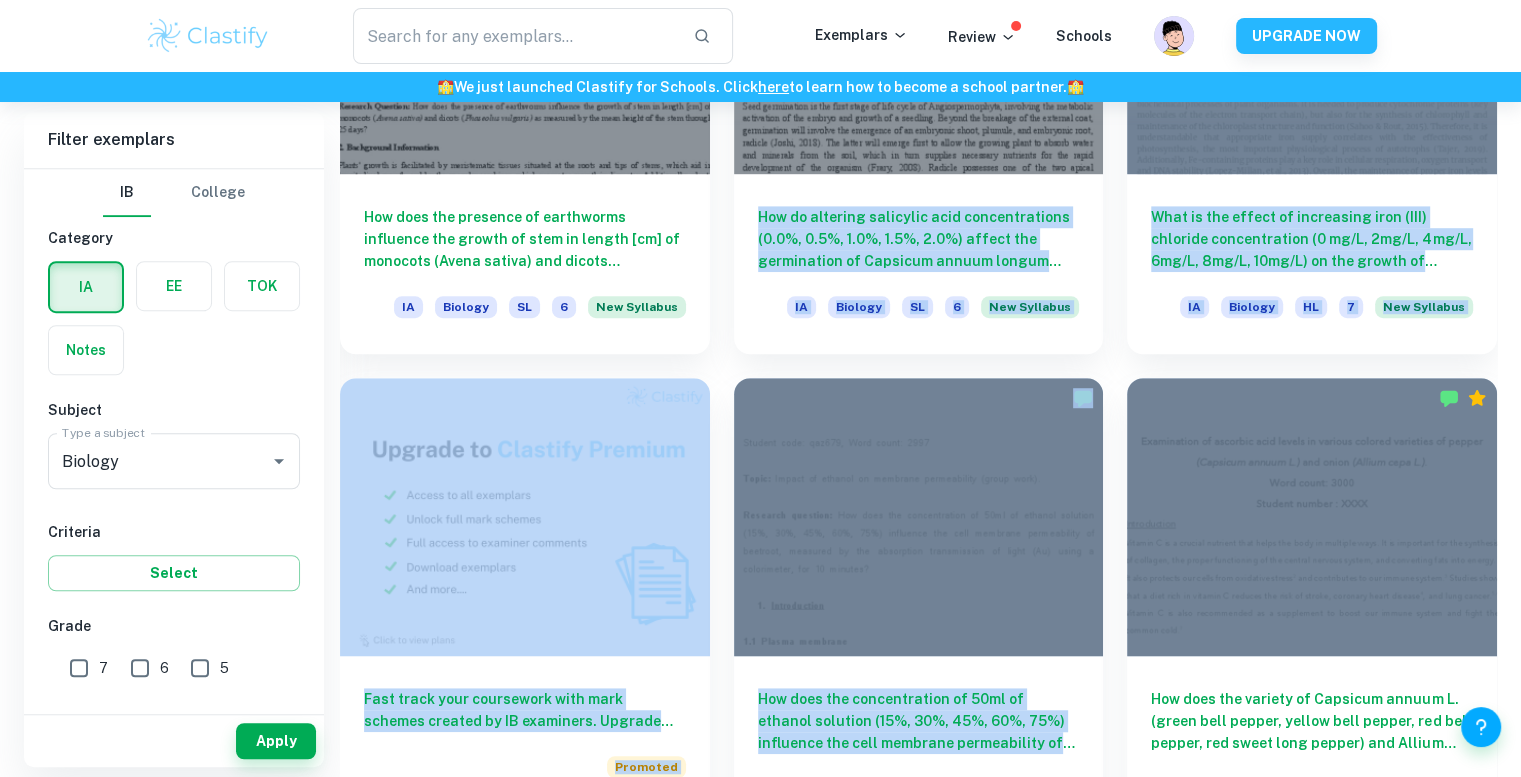 drag, startPoint x: 725, startPoint y: 187, endPoint x: 1113, endPoint y: 537, distance: 522.53613 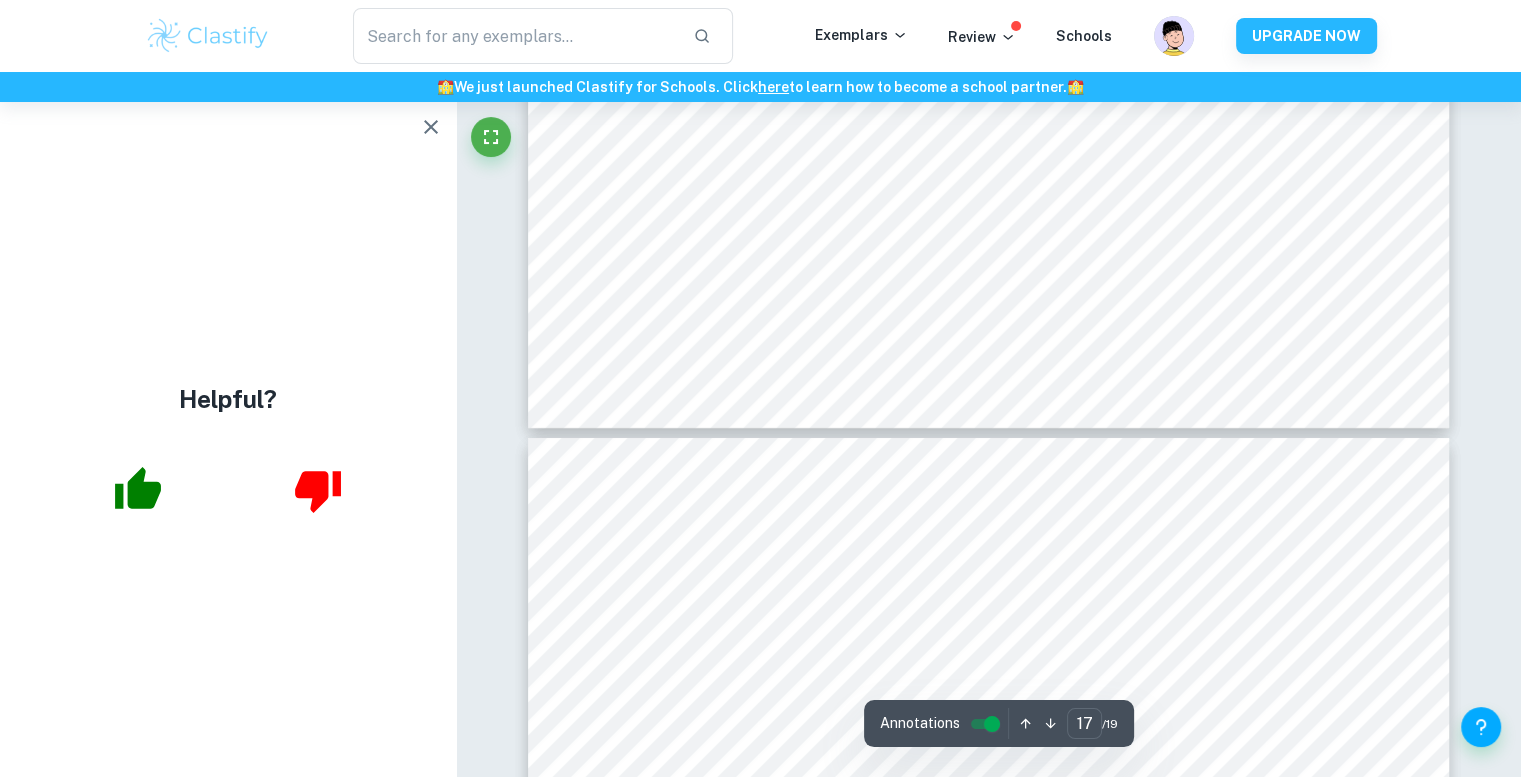 scroll, scrollTop: 22616, scrollLeft: 0, axis: vertical 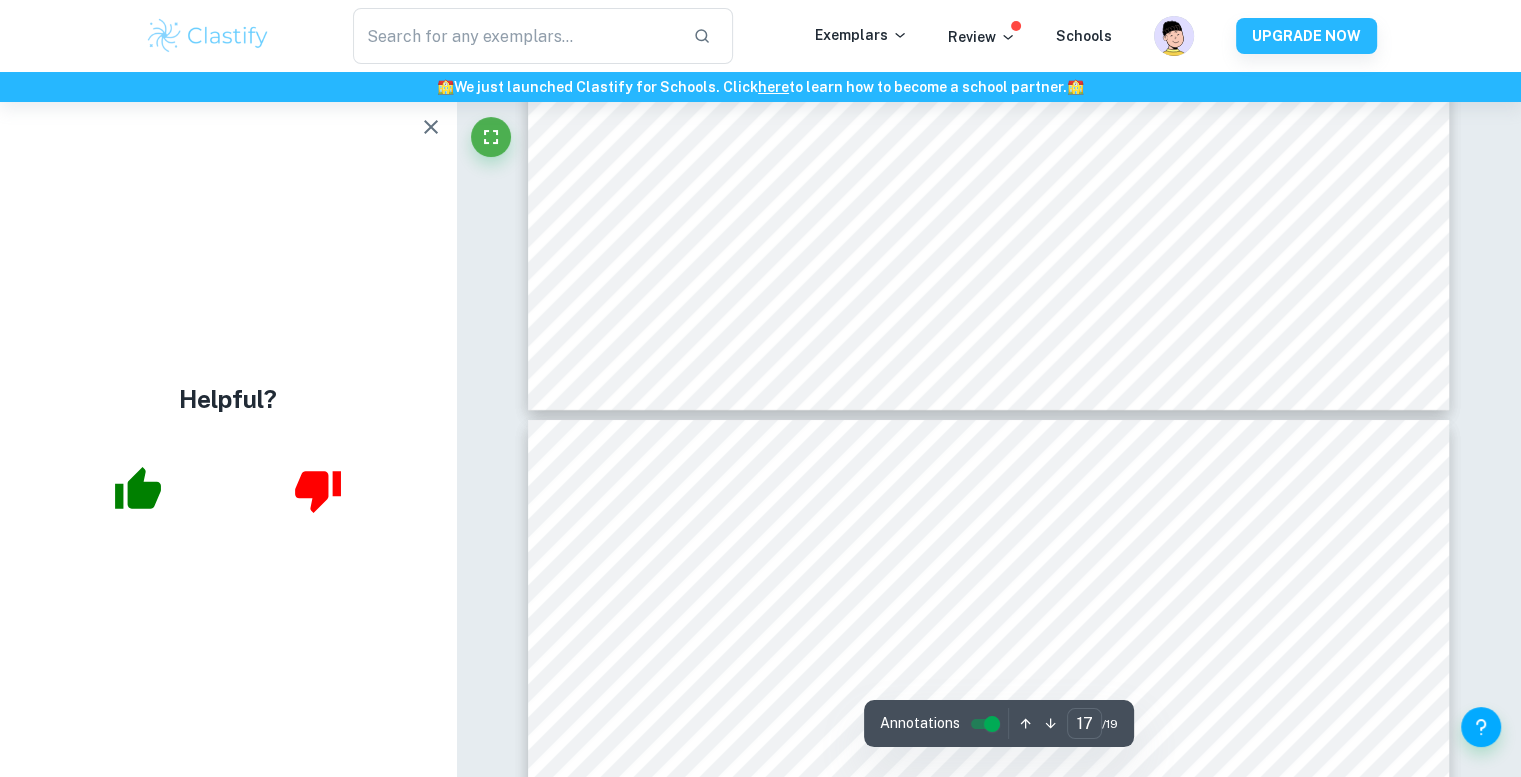 type on "18" 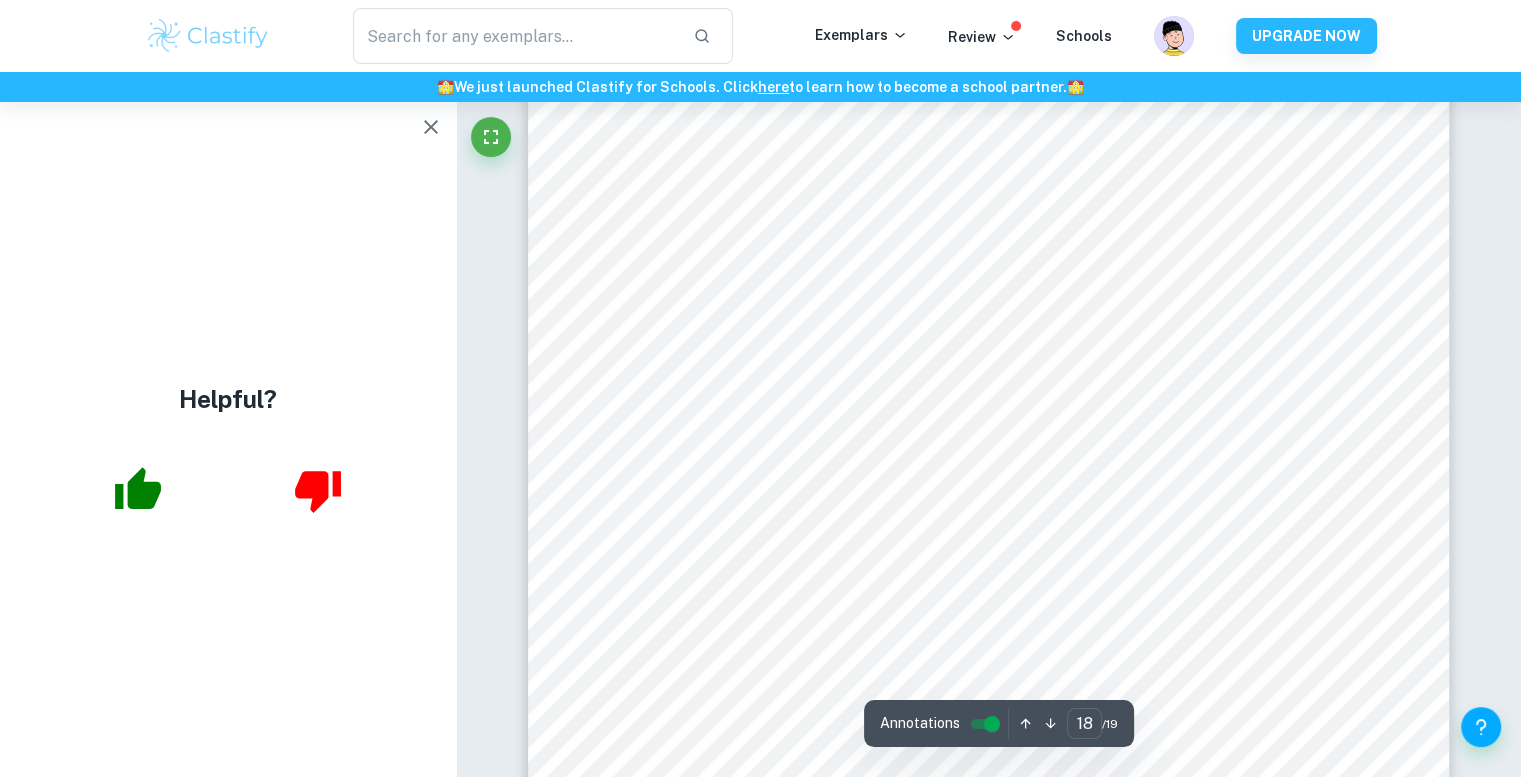 scroll, scrollTop: 23299, scrollLeft: 0, axis: vertical 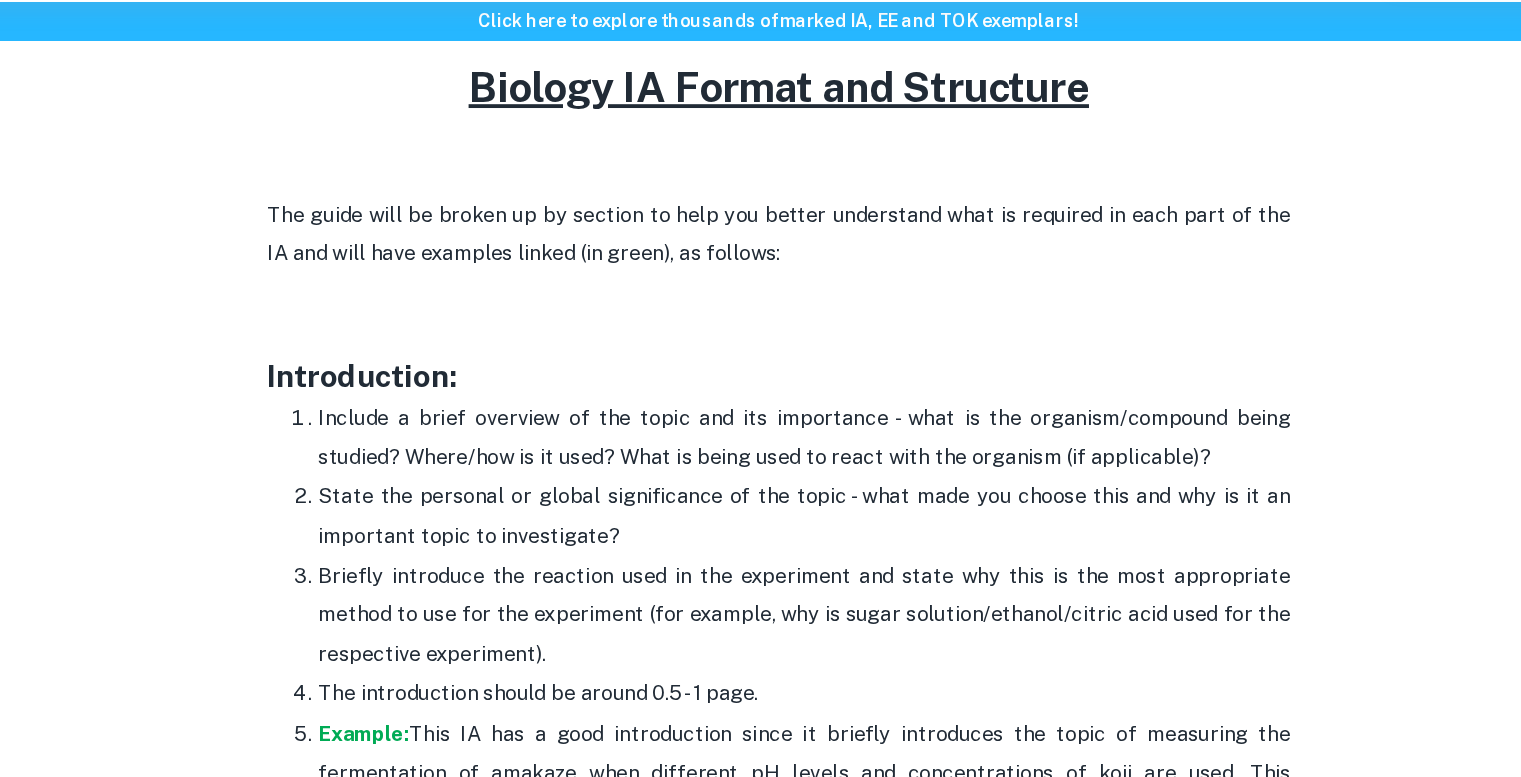 click on "Include a brief overview of the topic and its importance - what is the organism/compound being studied? Where/how is it used? What is being used to react with the organism (if applicable)?" at bounding box center [781, 413] 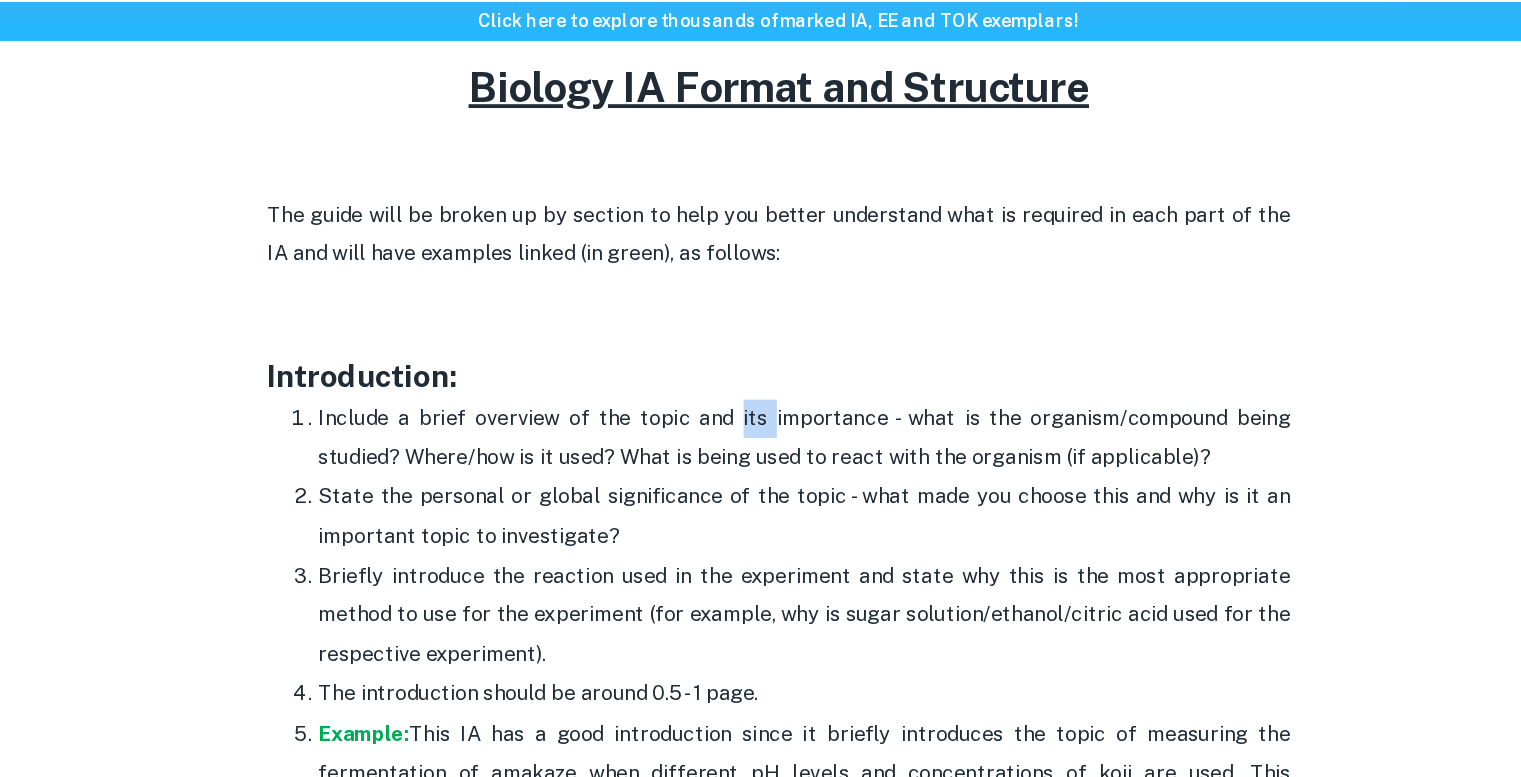 click on "Include a brief overview of the topic and its importance - what is the organism/compound being studied? Where/how is it used? What is being used to react with the organism (if applicable)?" at bounding box center (781, 413) 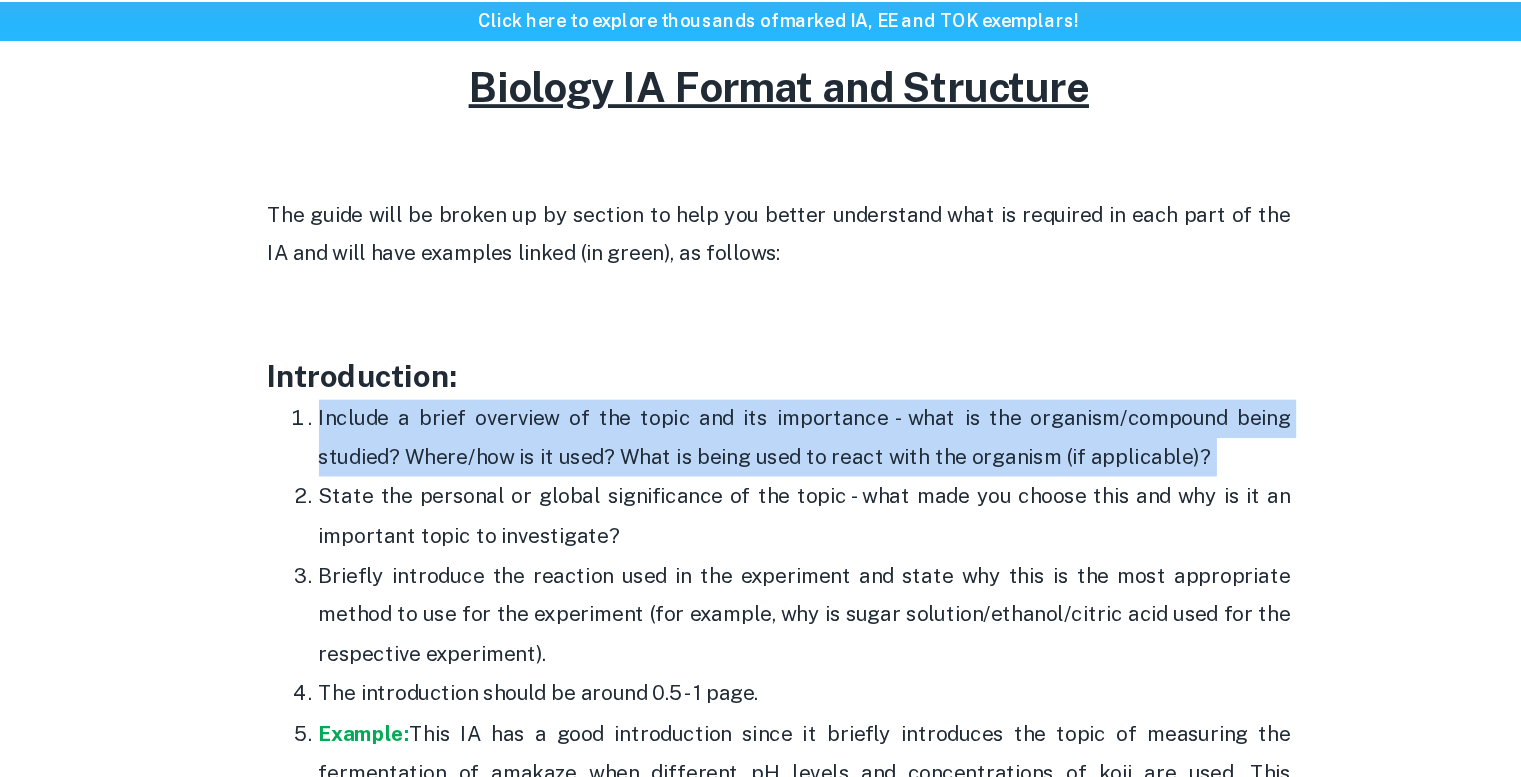 click on "Include a brief overview of the topic and its importance - what is the organism/compound being studied? Where/how is it used? What is being used to react with the organism (if applicable)?" at bounding box center [781, 413] 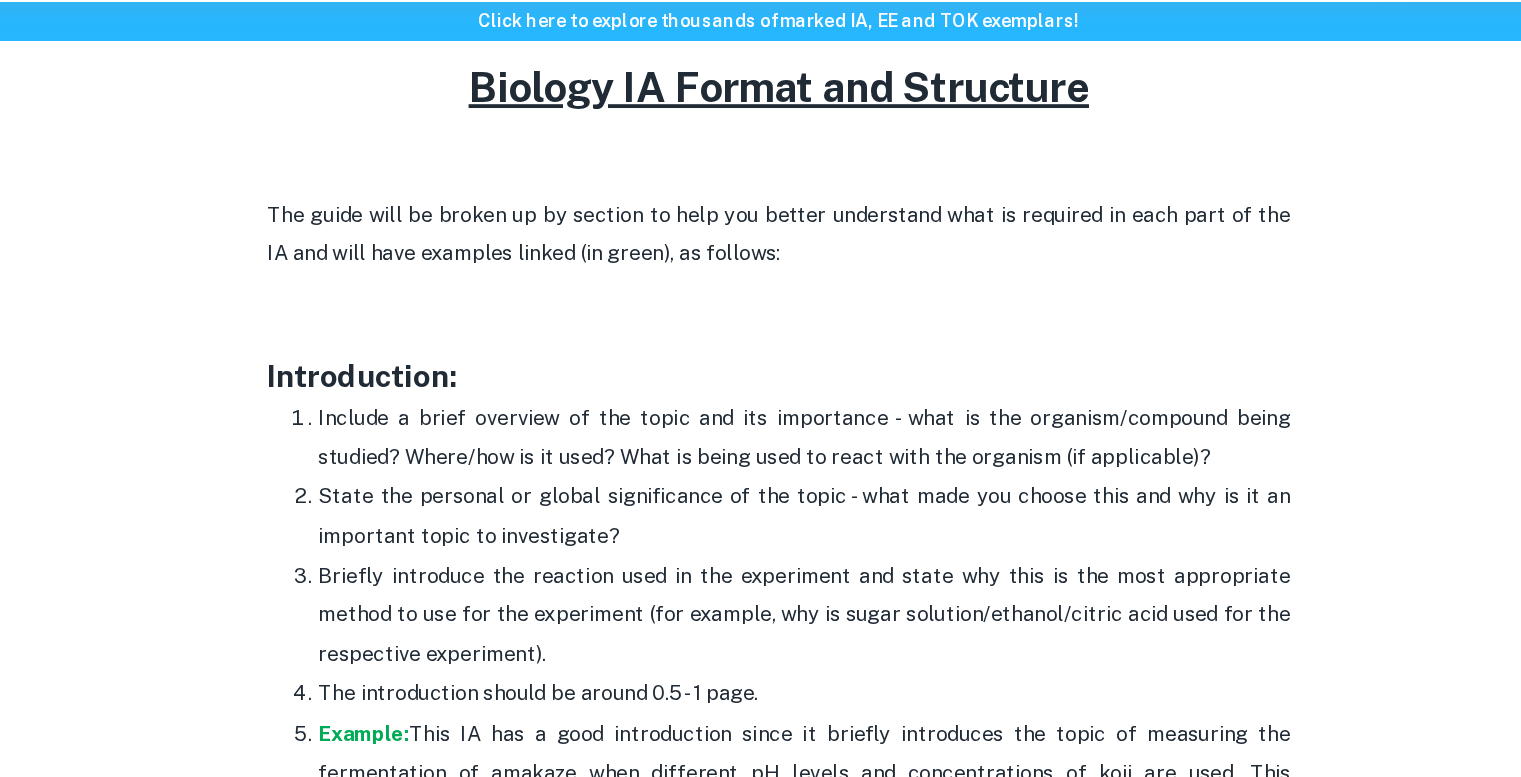 click on "State the personal or global significance of the topic - what made you choose this and why is it an important topic to investigate?" at bounding box center (781, 474) 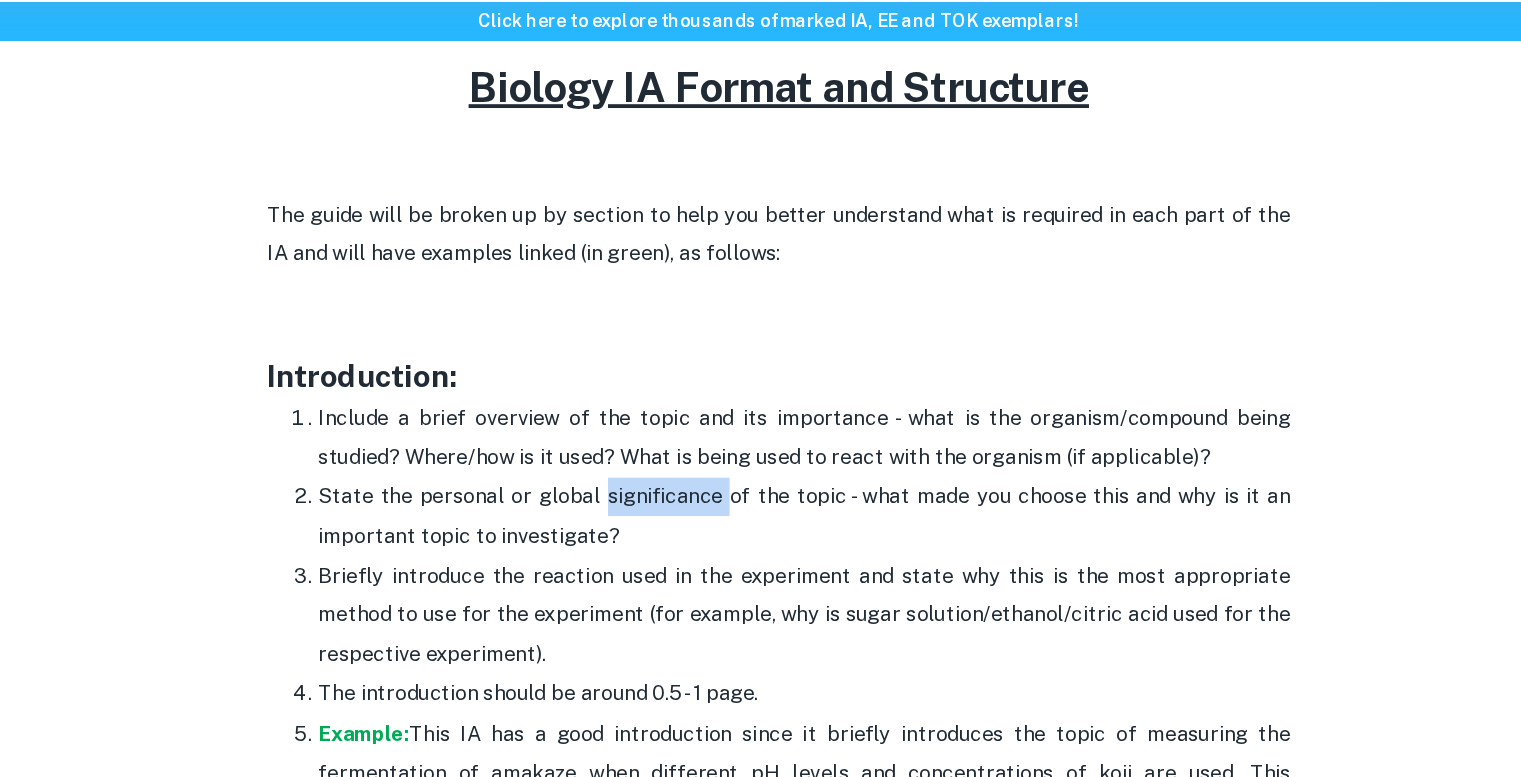 click on "State the personal or global significance of the topic - what made you choose this and why is it an important topic to investigate?" at bounding box center [781, 474] 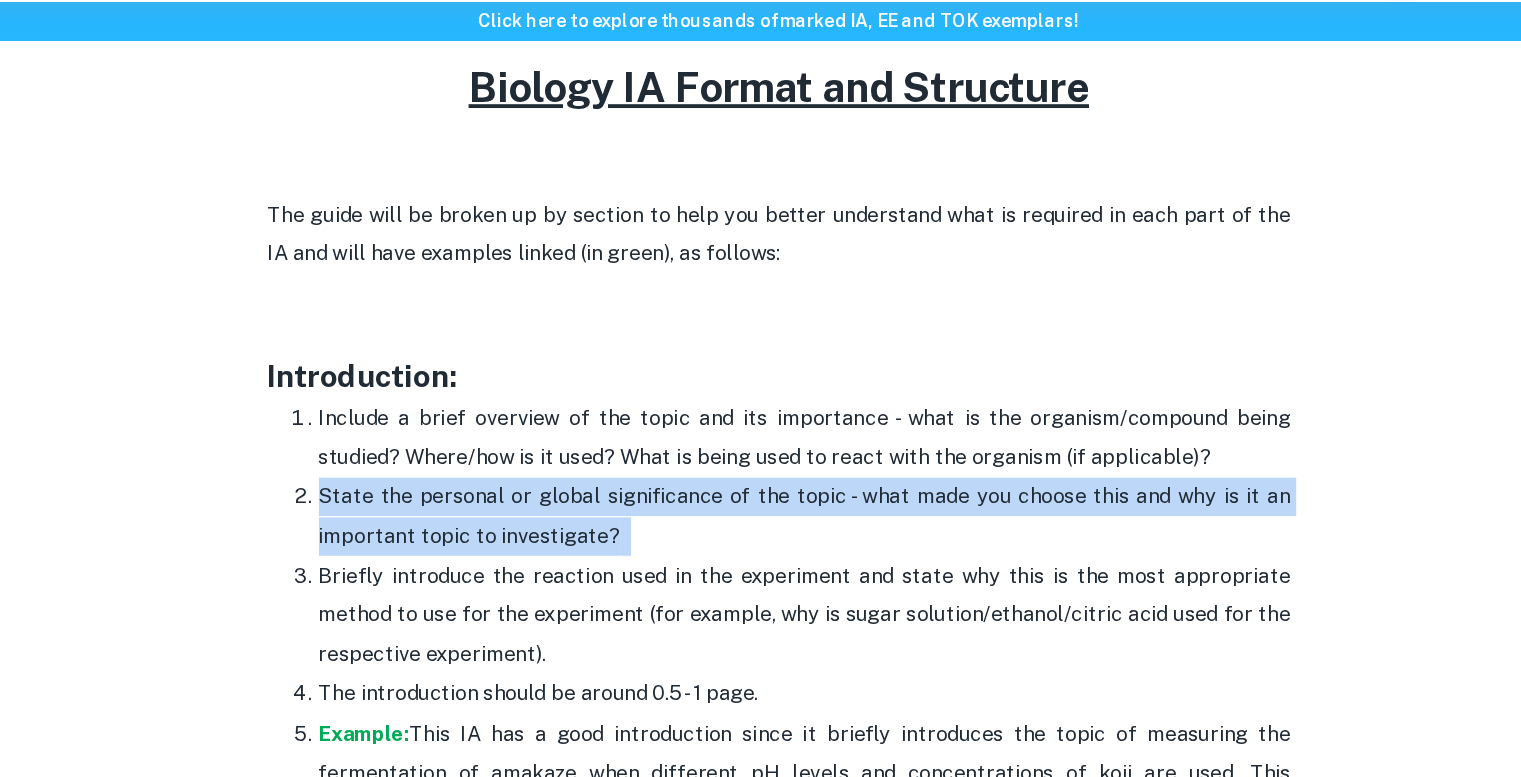 click on "State the personal or global significance of the topic - what made you choose this and why is it an important topic to investigate?" at bounding box center (781, 474) 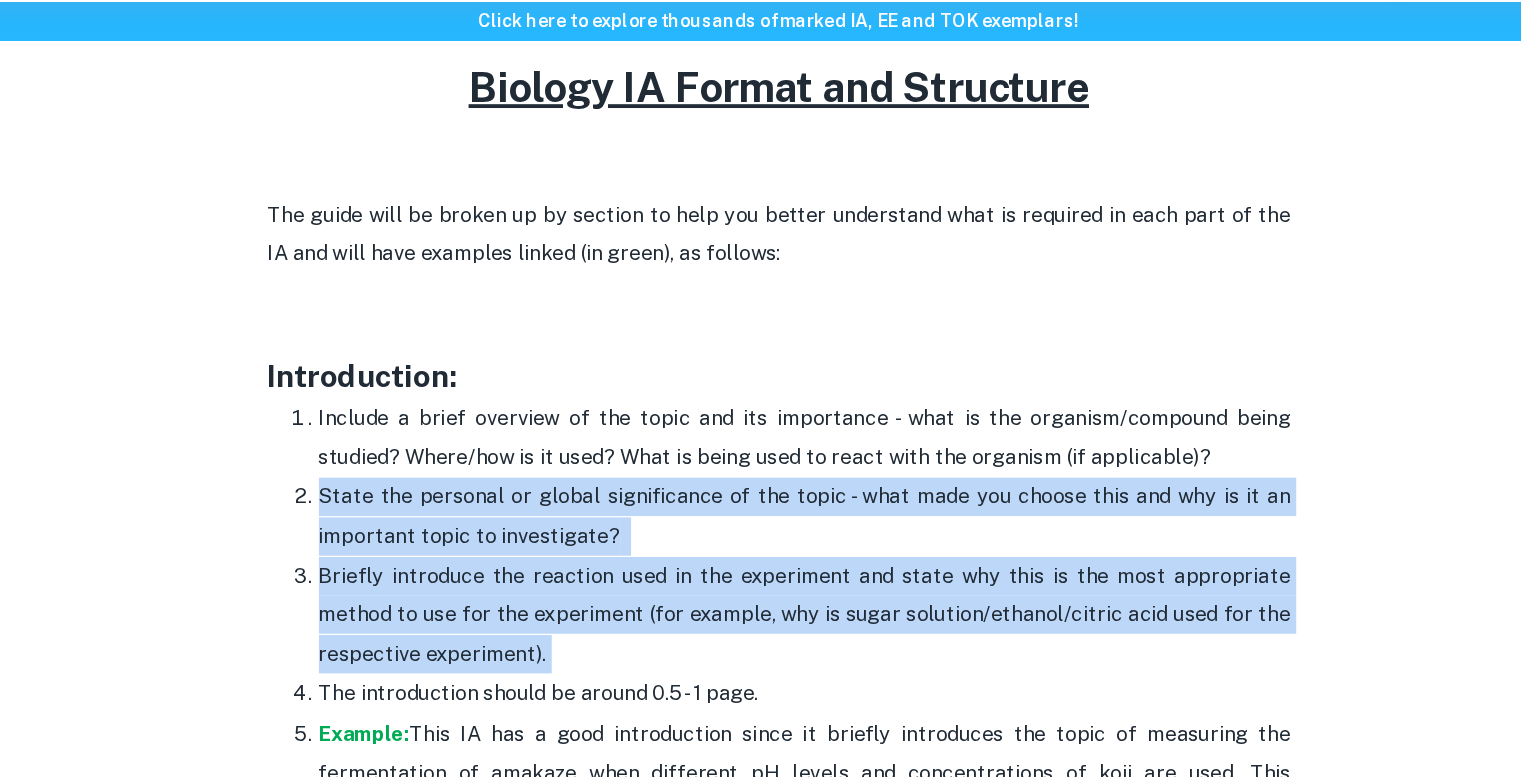 drag, startPoint x: 687, startPoint y: 459, endPoint x: 744, endPoint y: 580, distance: 133.75351 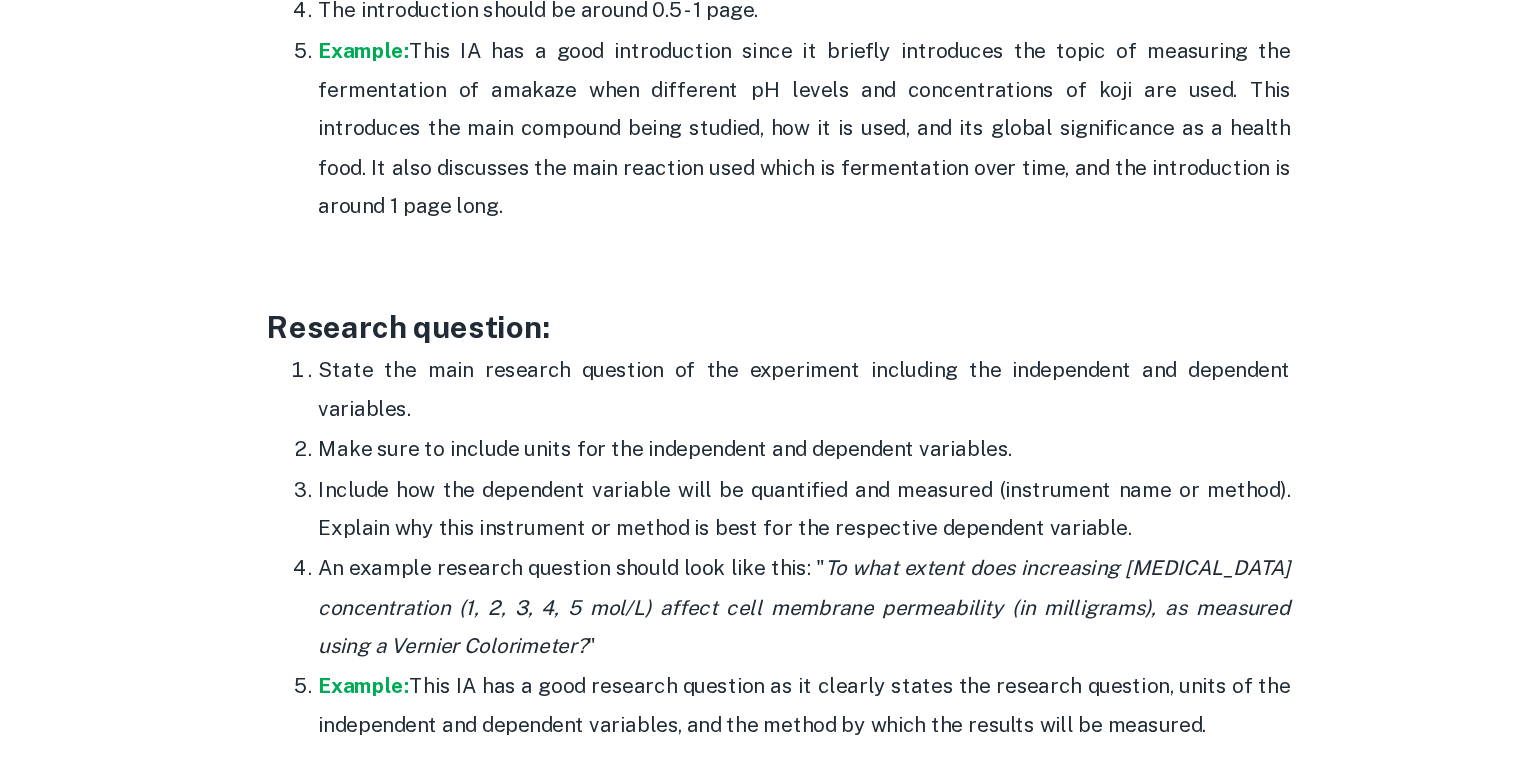 scroll, scrollTop: 1522, scrollLeft: 0, axis: vertical 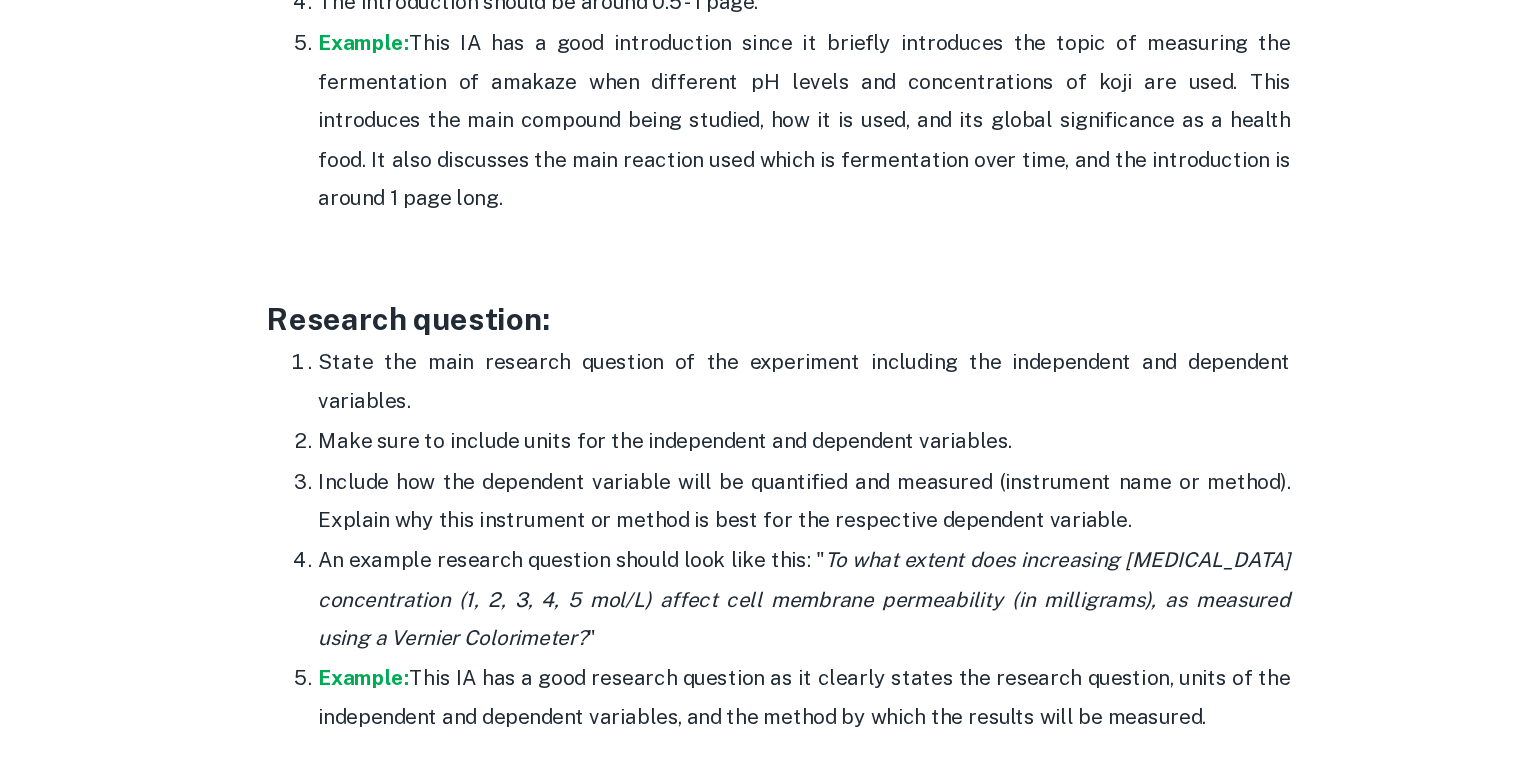click on "State the main research question of the experiment including the independent and dependent variables." at bounding box center [781, 468] 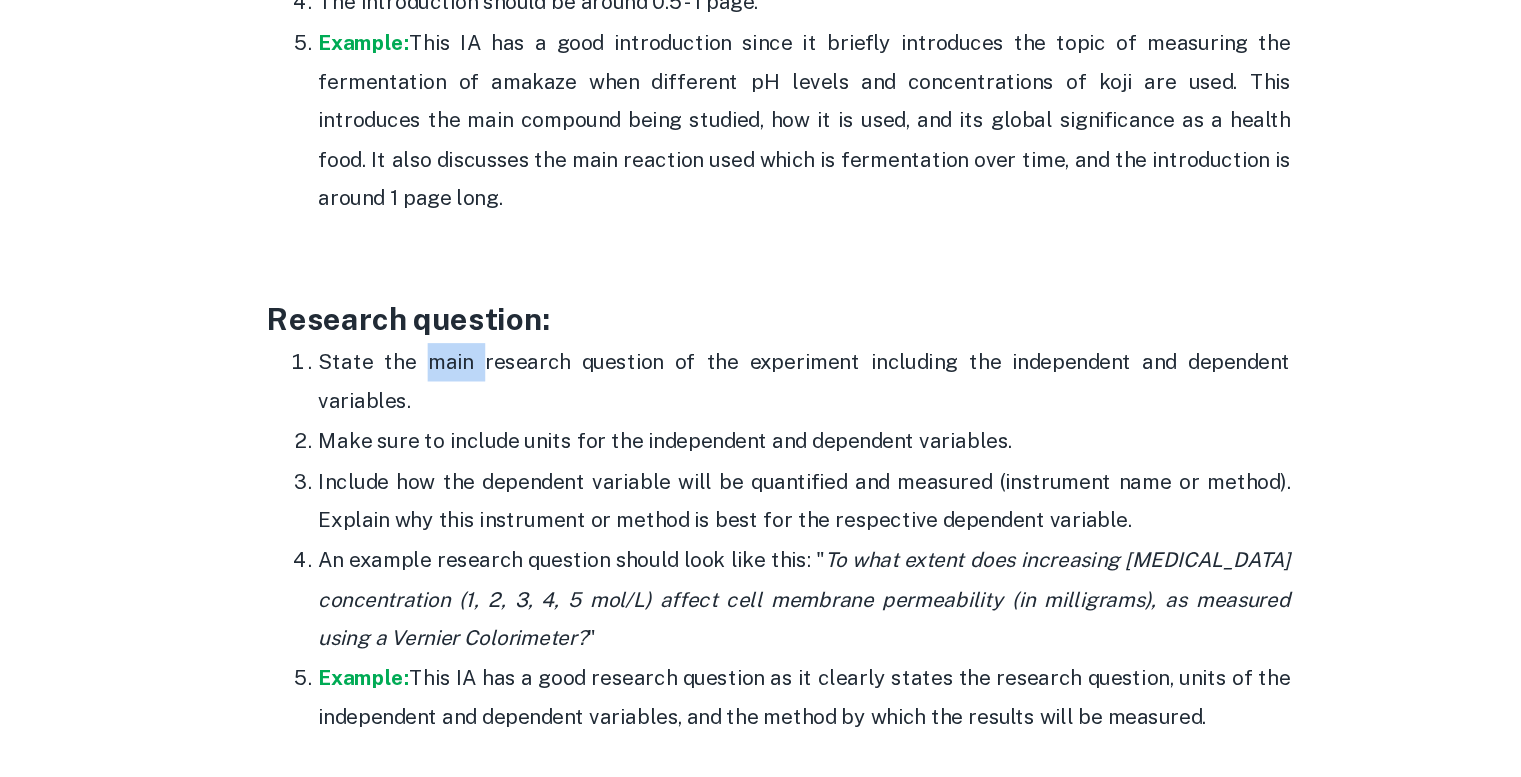 click on "State the main research question of the experiment including the independent and dependent variables." at bounding box center [781, 468] 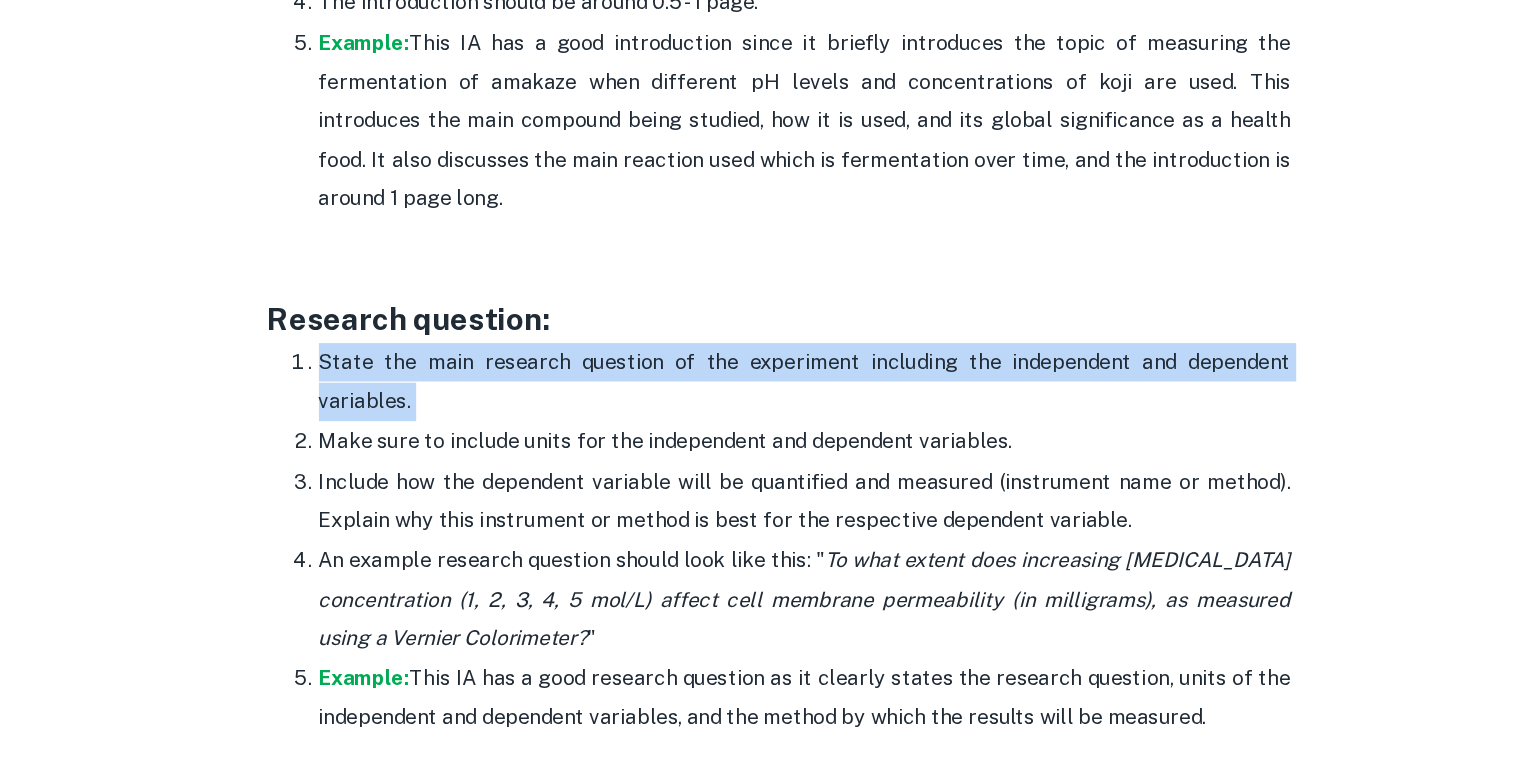 click on "State the main research question of the experiment including the independent and dependent variables." at bounding box center [781, 468] 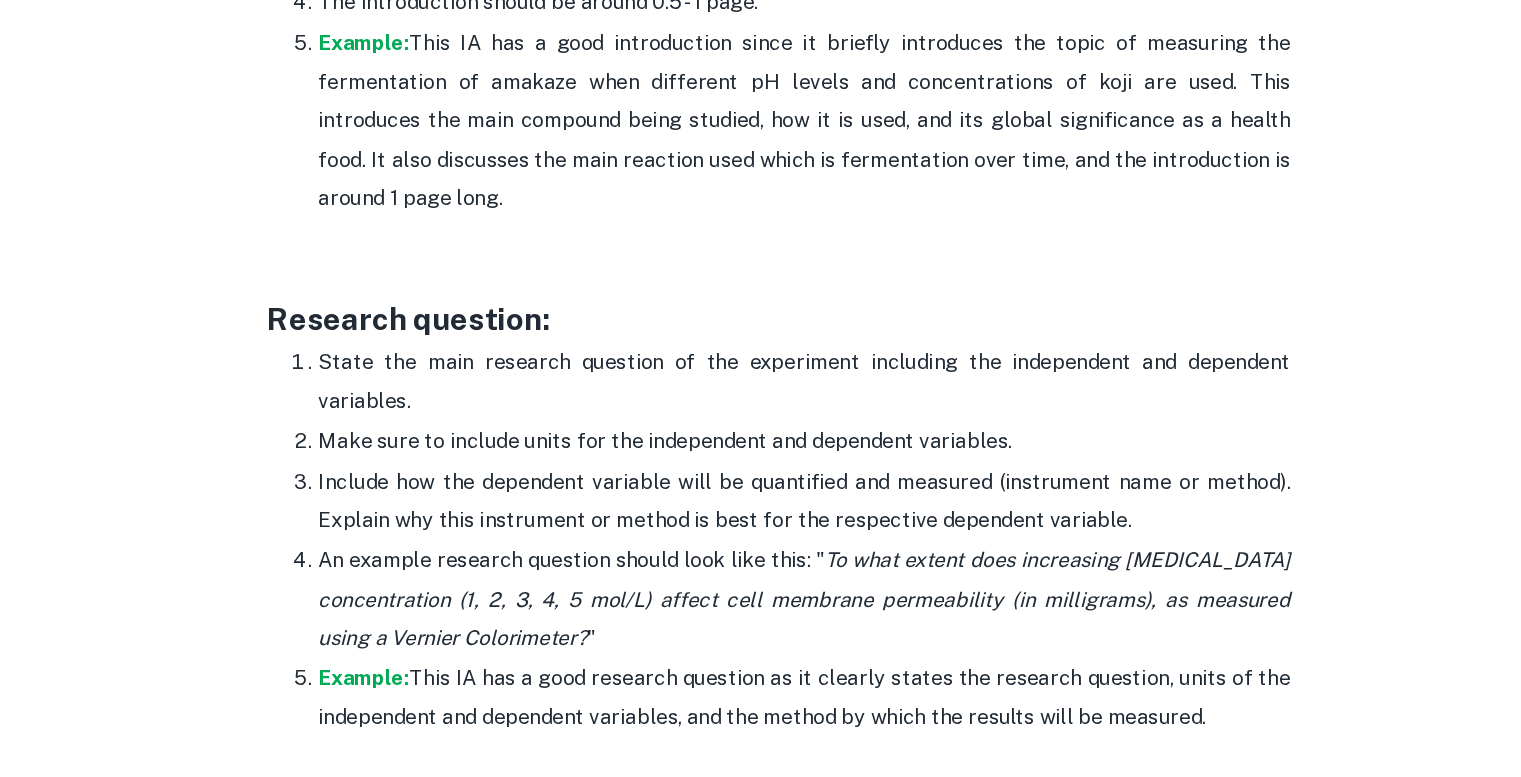 click on "Include how the dependent variable will be quantified and measured (instrument name or method). Explain why this instrument or method is best for the respective dependent variable." at bounding box center (781, 562) 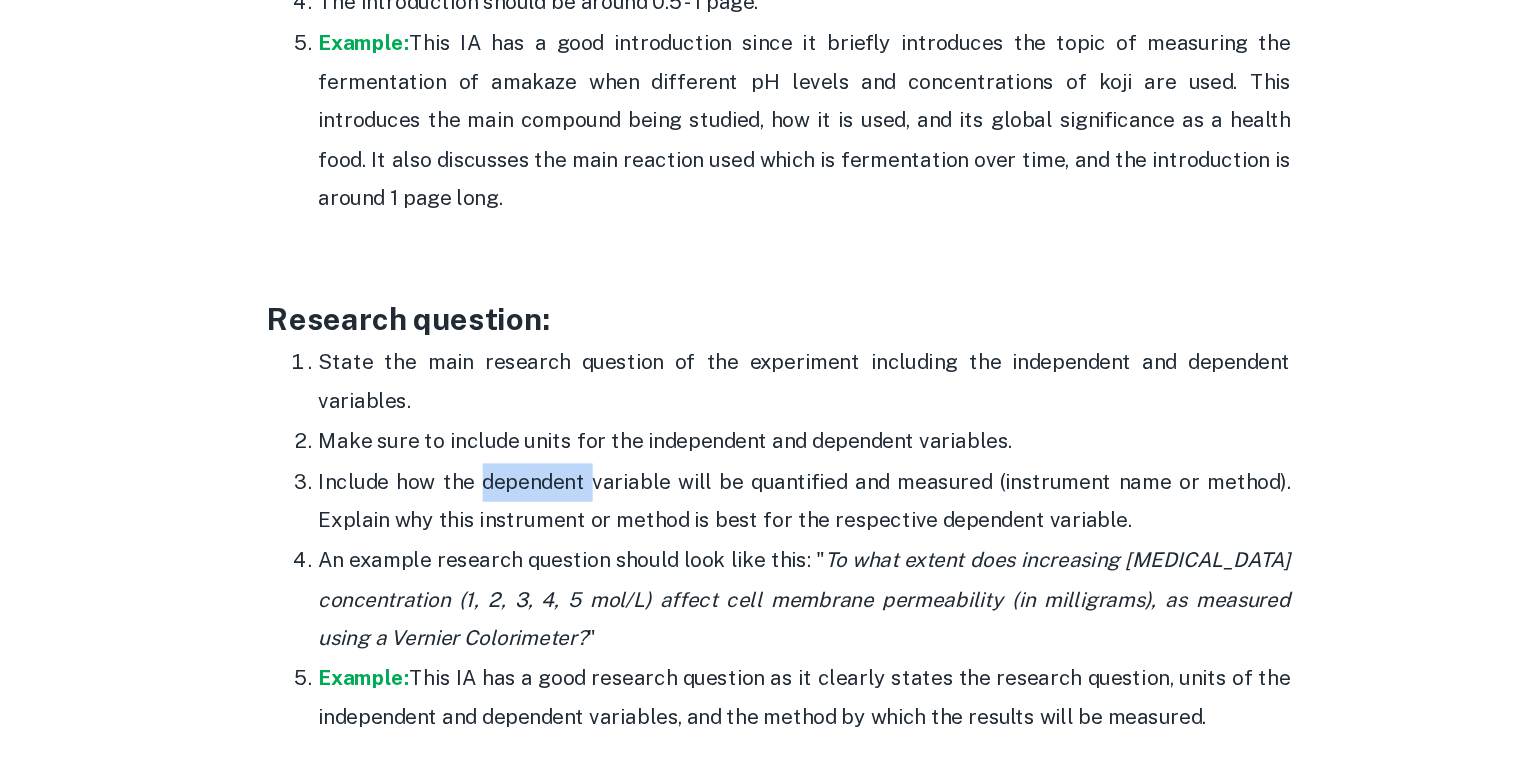 click on "Include how the dependent variable will be quantified and measured (instrument name or method). Explain why this instrument or method is best for the respective dependent variable." at bounding box center (781, 562) 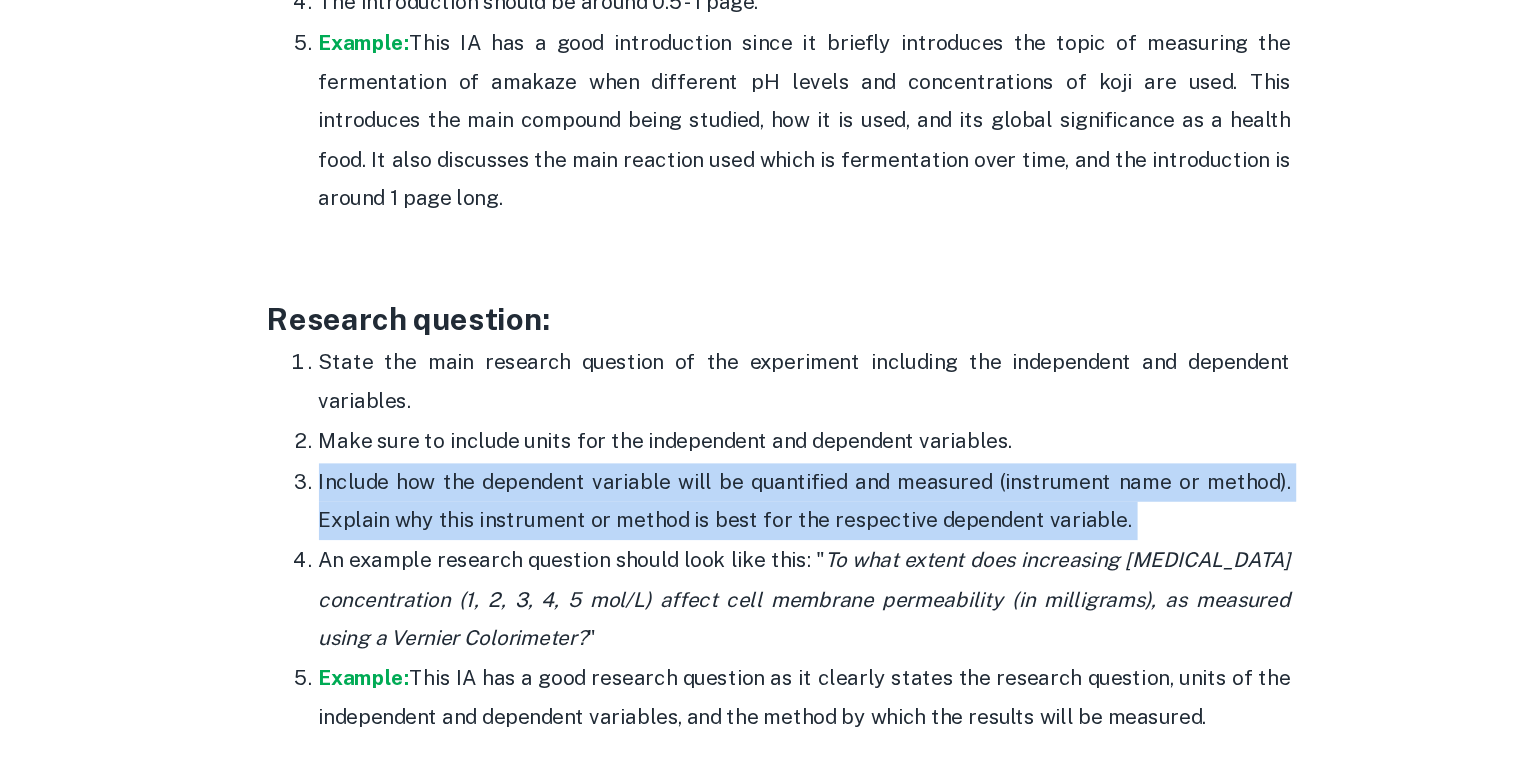 click on "Include how the dependent variable will be quantified and measured (instrument name or method). Explain why this instrument or method is best for the respective dependent variable." at bounding box center (781, 562) 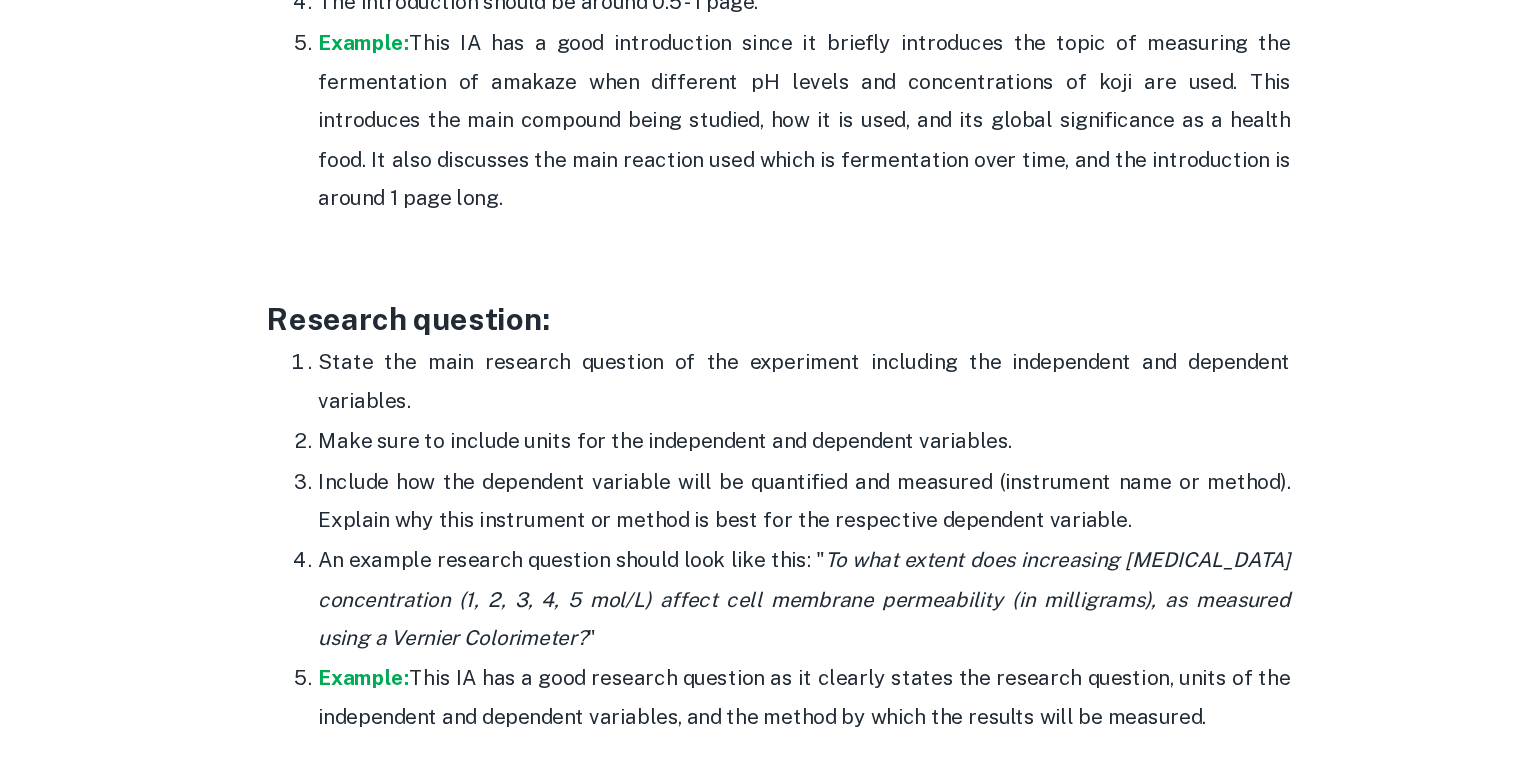 click on "Make sure to include units for the independent and dependent variables." at bounding box center (781, 515) 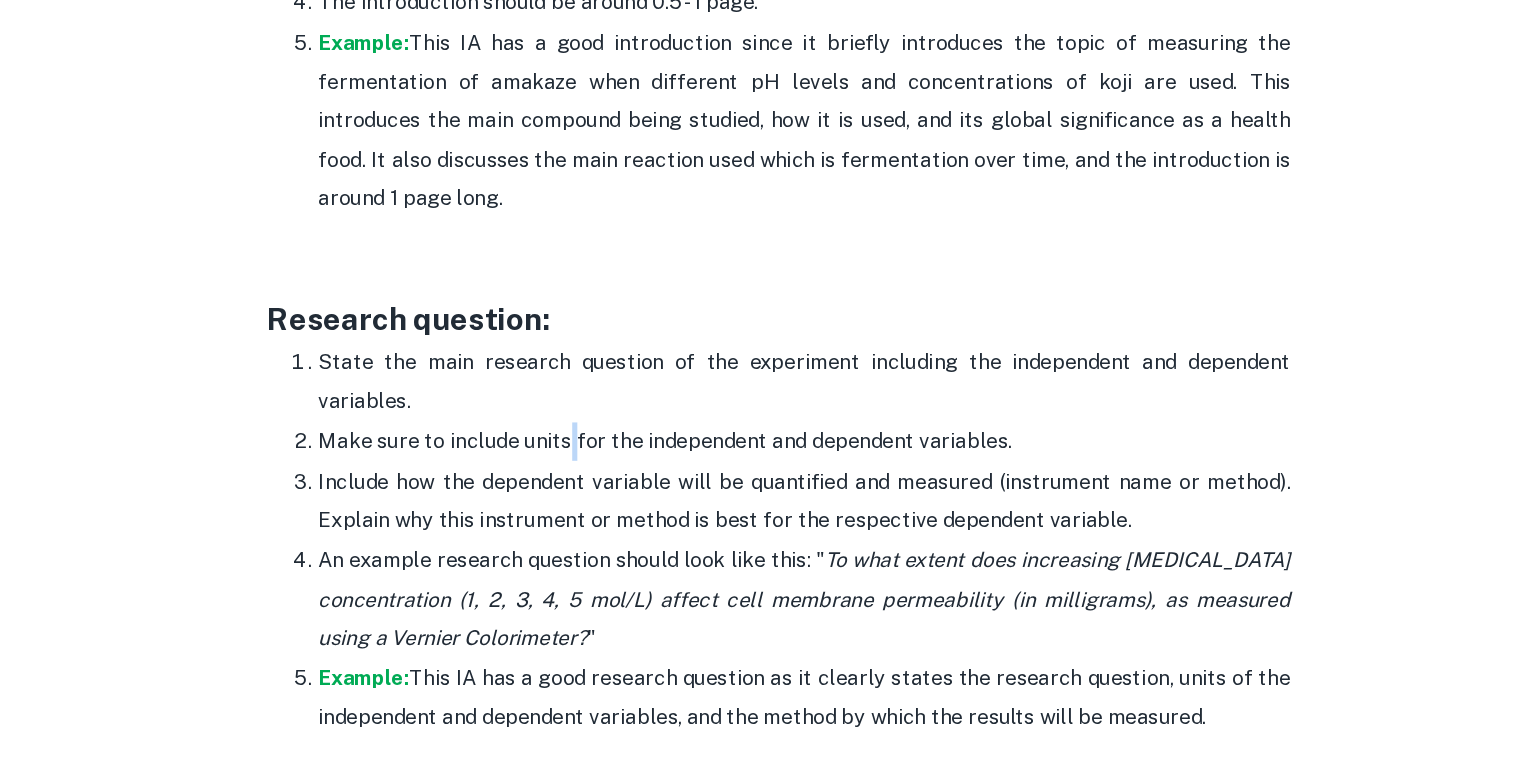 click on "Make sure to include units for the independent and dependent variables." at bounding box center (781, 515) 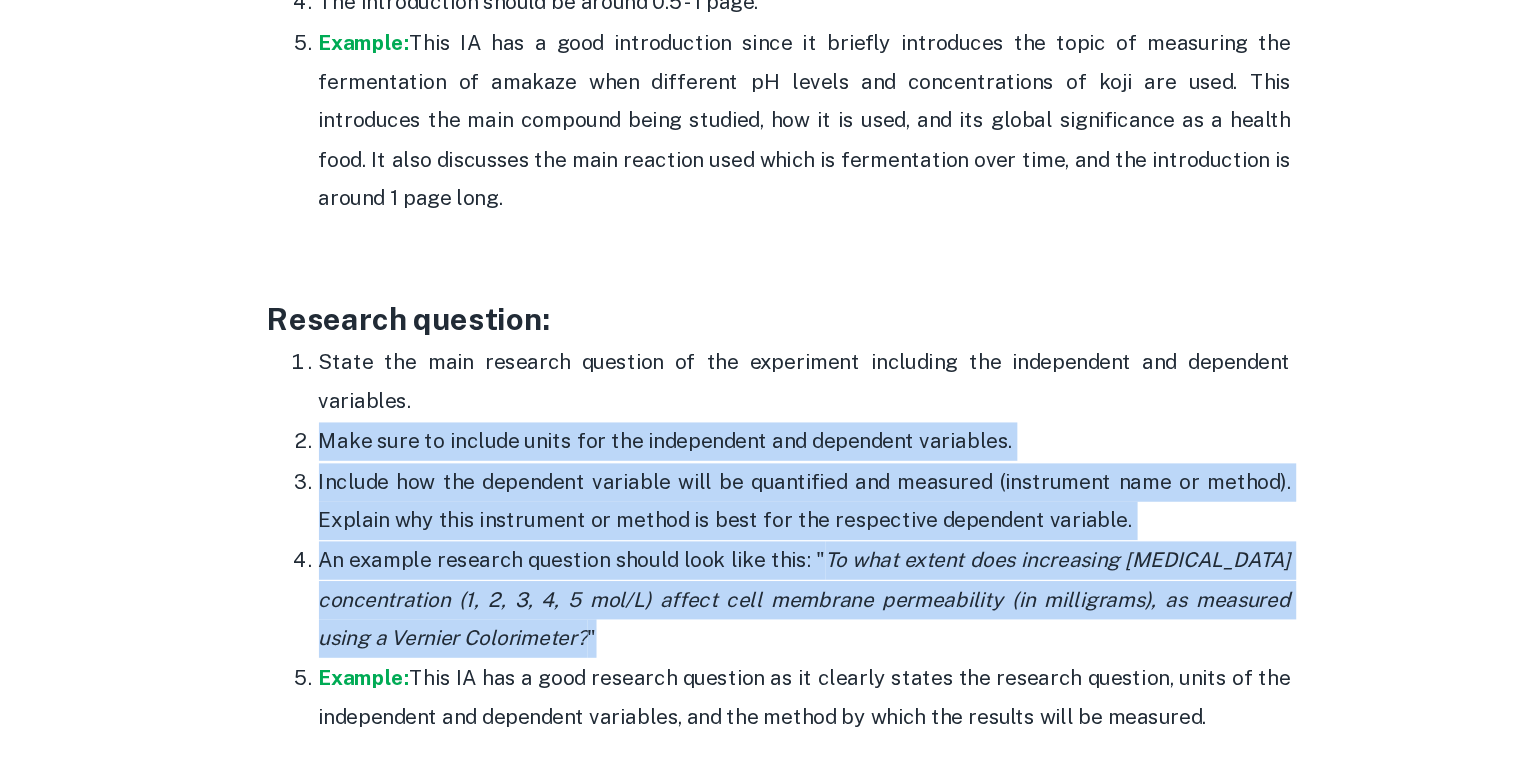 drag, startPoint x: 591, startPoint y: 508, endPoint x: 741, endPoint y: 622, distance: 188.40382 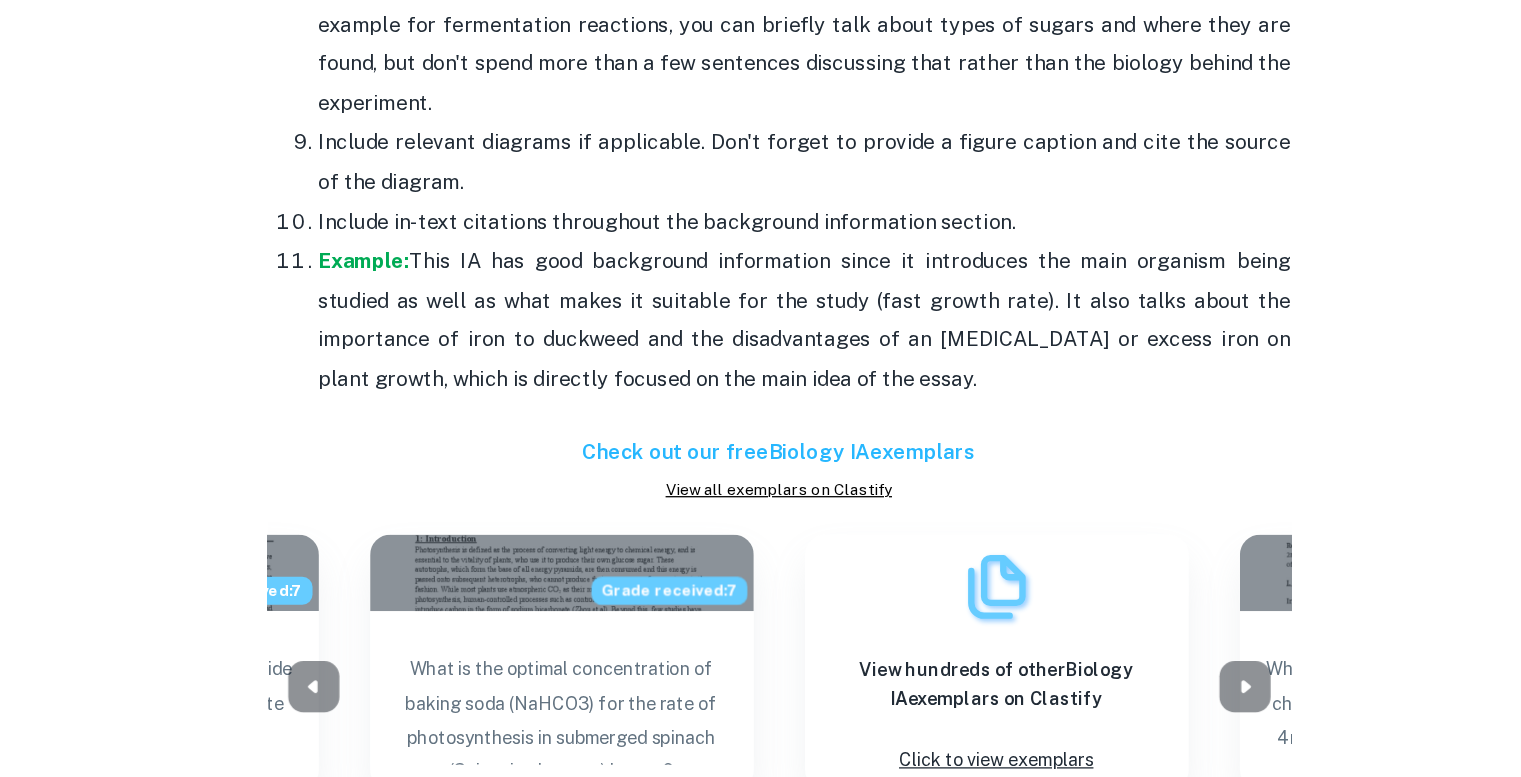 scroll, scrollTop: 2782, scrollLeft: 0, axis: vertical 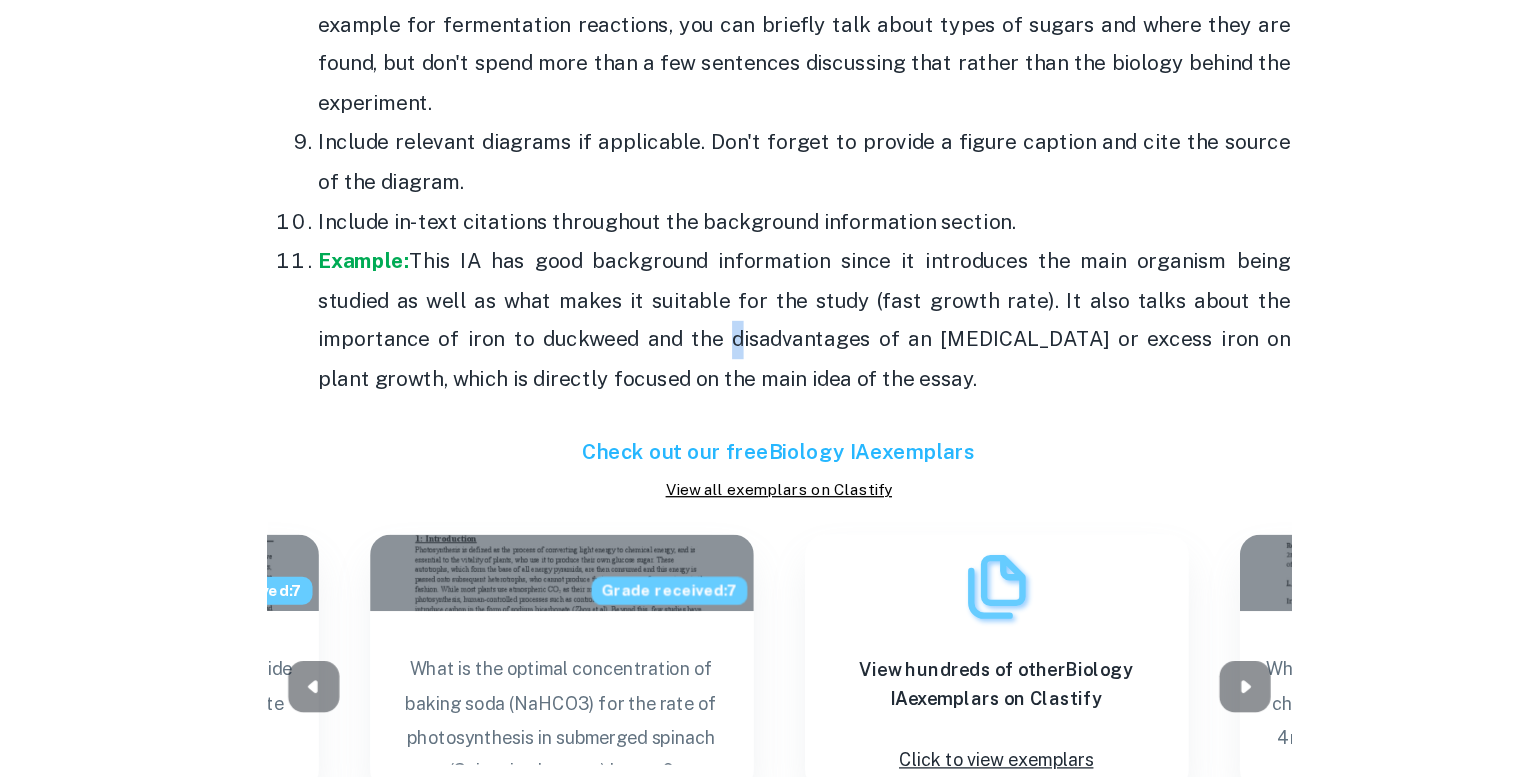 click on "Example:  This IA has good background information since it introduces the main organism being studied as well as what makes it suitable for the study (fast growth rate). It also talks about the importance of iron to duckweed and the disadvantages of an iron deficiency or excess iron on plant growth, which is directly focused on the main idea of the essay." at bounding box center (781, 420) 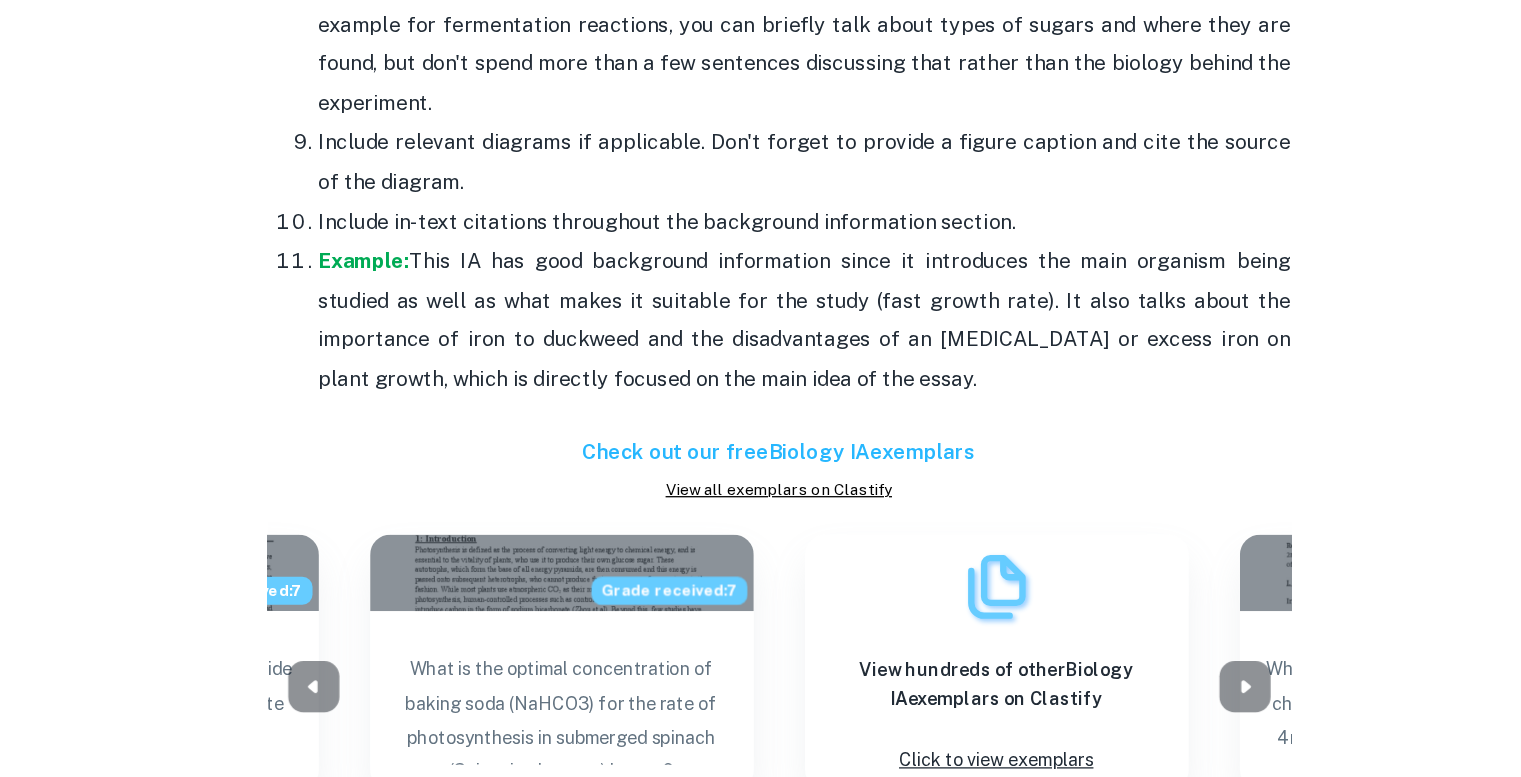 click on "Example:  This IA has good background information since it introduces the main organism being studied as well as what makes it suitable for the study (fast growth rate). It also talks about the importance of iron to duckweed and the disadvantages of an iron deficiency or excess iron on plant growth, which is directly focused on the main idea of the essay." at bounding box center [781, 420] 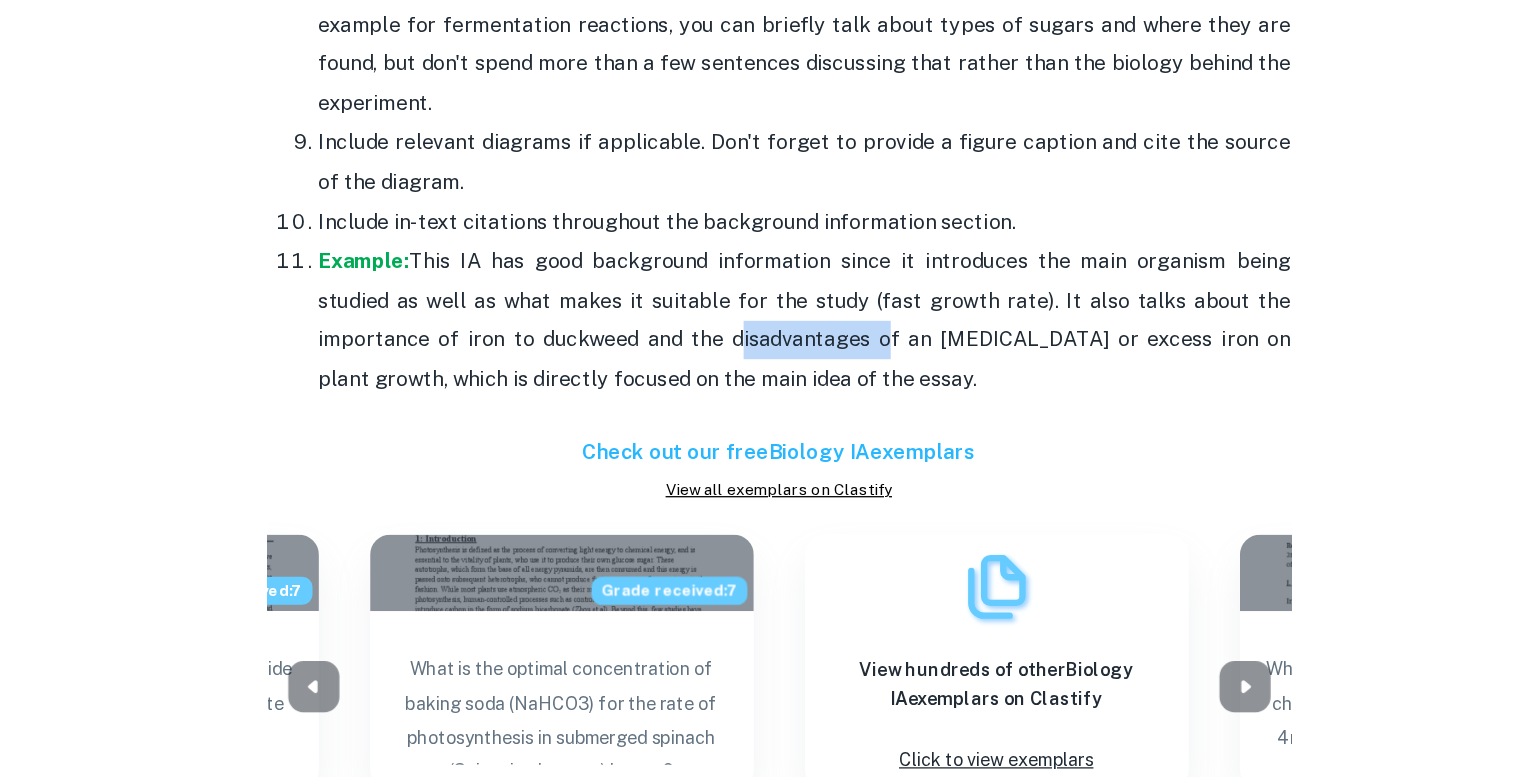 click on "Example:  This IA has good background information since it introduces the main organism being studied as well as what makes it suitable for the study (fast growth rate). It also talks about the importance of iron to duckweed and the disadvantages of an iron deficiency or excess iron on plant growth, which is directly focused on the main idea of the essay." at bounding box center (781, 420) 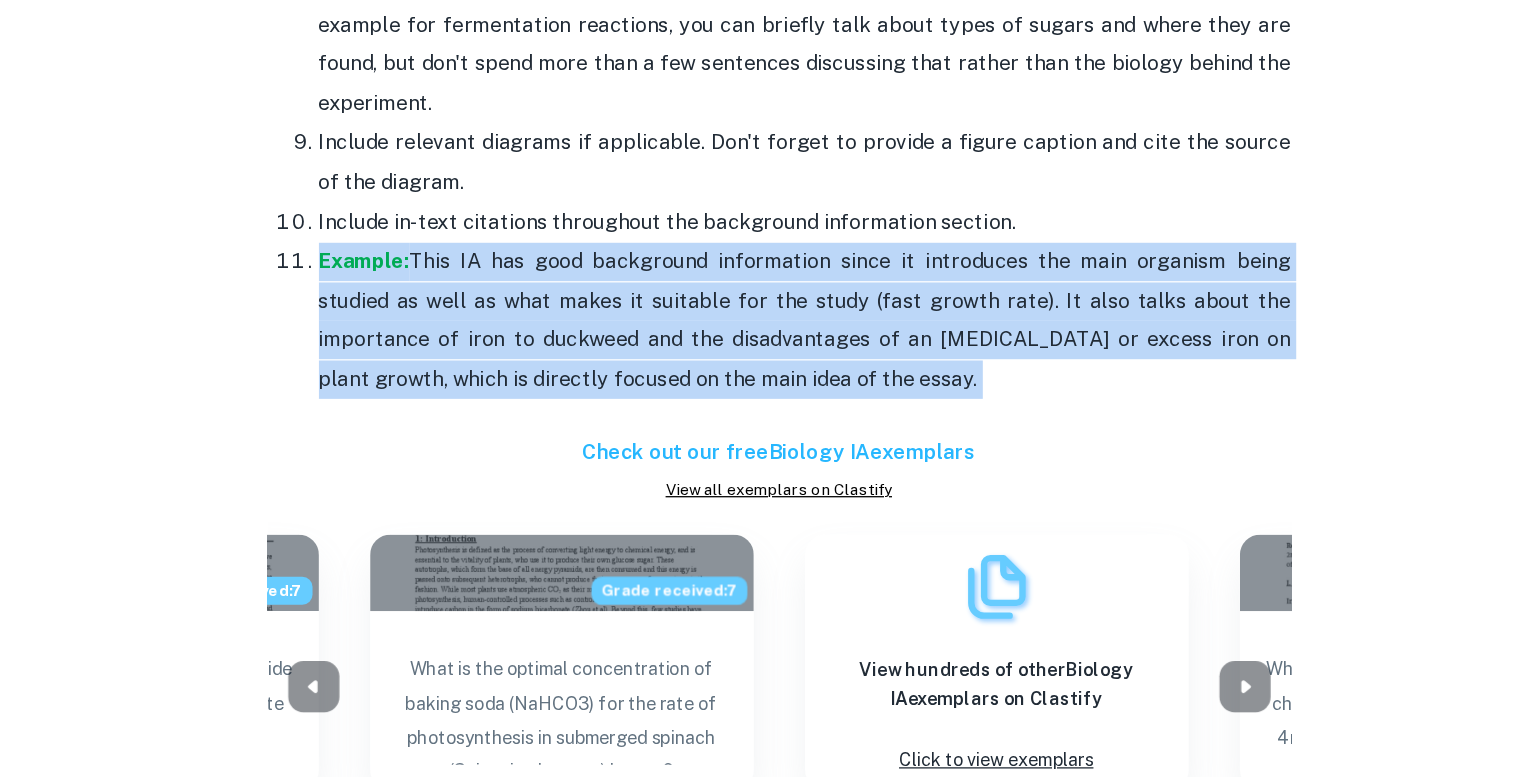 click on "Example:  This IA has good background information since it introduces the main organism being studied as well as what makes it suitable for the study (fast growth rate). It also talks about the importance of iron to duckweed and the disadvantages of an iron deficiency or excess iron on plant growth, which is directly focused on the main idea of the essay." at bounding box center (781, 420) 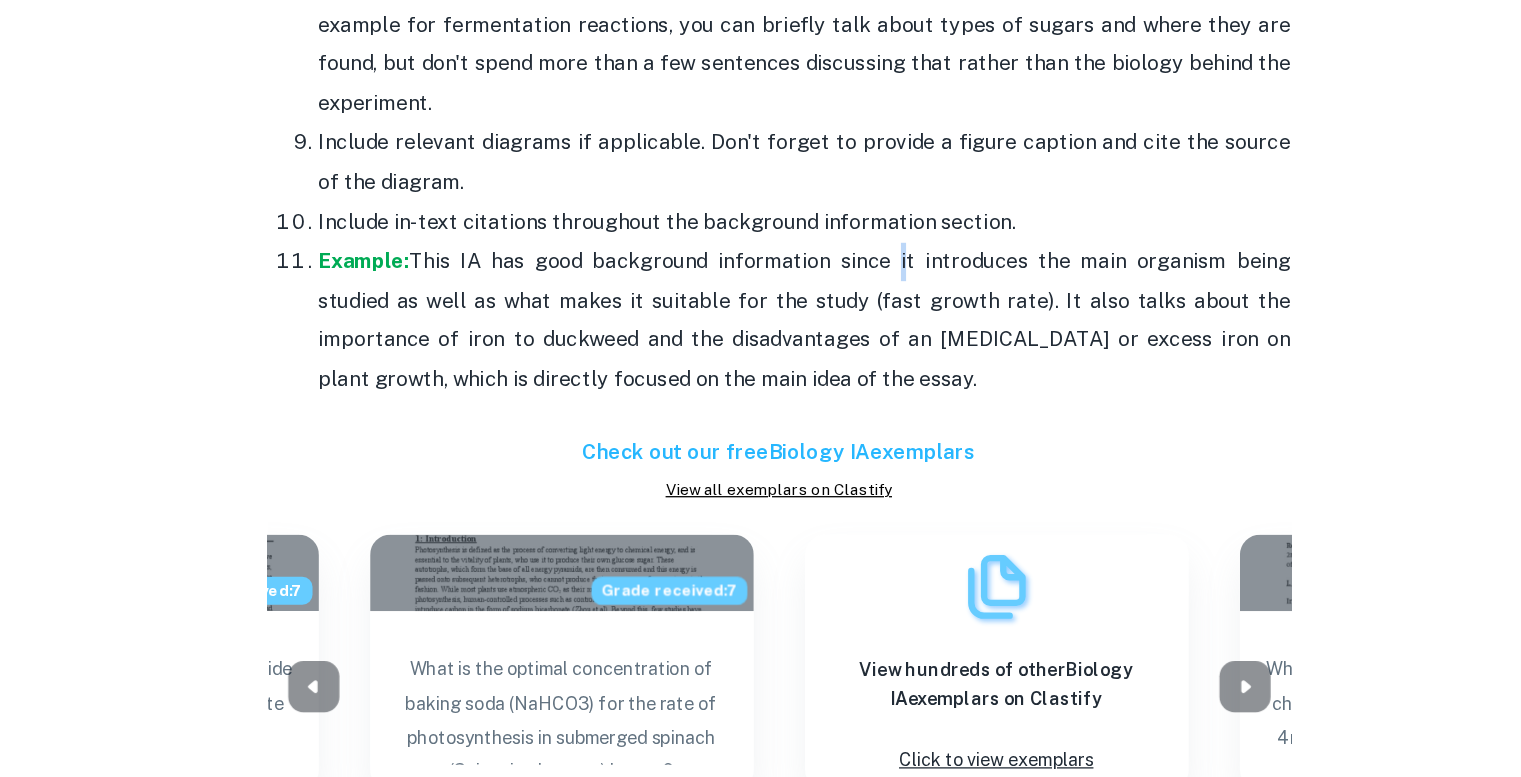 click on "Example:  This IA has good background information since it introduces the main organism being studied as well as what makes it suitable for the study (fast growth rate). It also talks about the importance of iron to duckweed and the disadvantages of an iron deficiency or excess iron on plant growth, which is directly focused on the main idea of the essay." at bounding box center (781, 420) 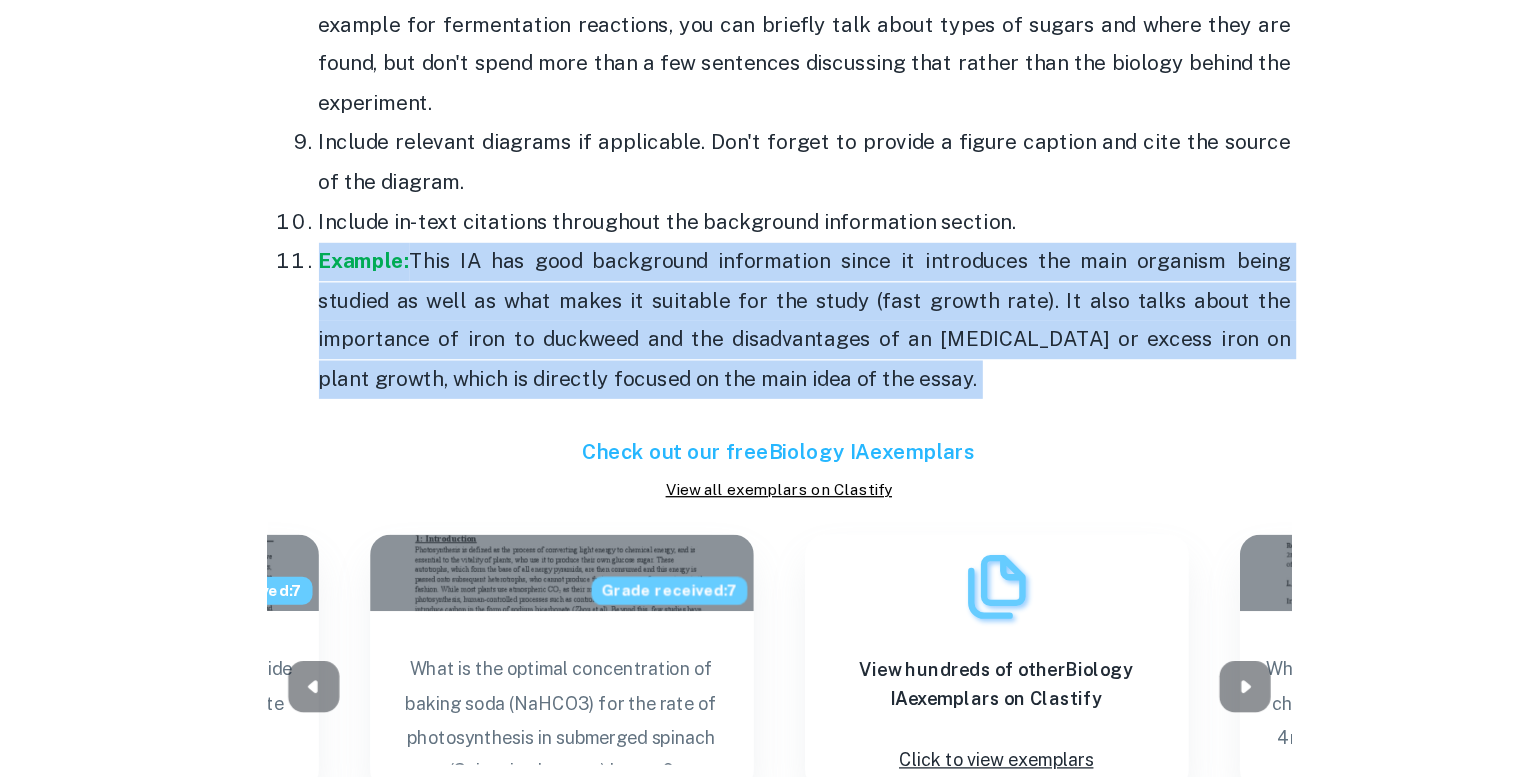 click on "Example:  This IA has good background information since it introduces the main organism being studied as well as what makes it suitable for the study (fast growth rate). It also talks about the importance of iron to duckweed and the disadvantages of an iron deficiency or excess iron on plant growth, which is directly focused on the main idea of the essay." at bounding box center (781, 420) 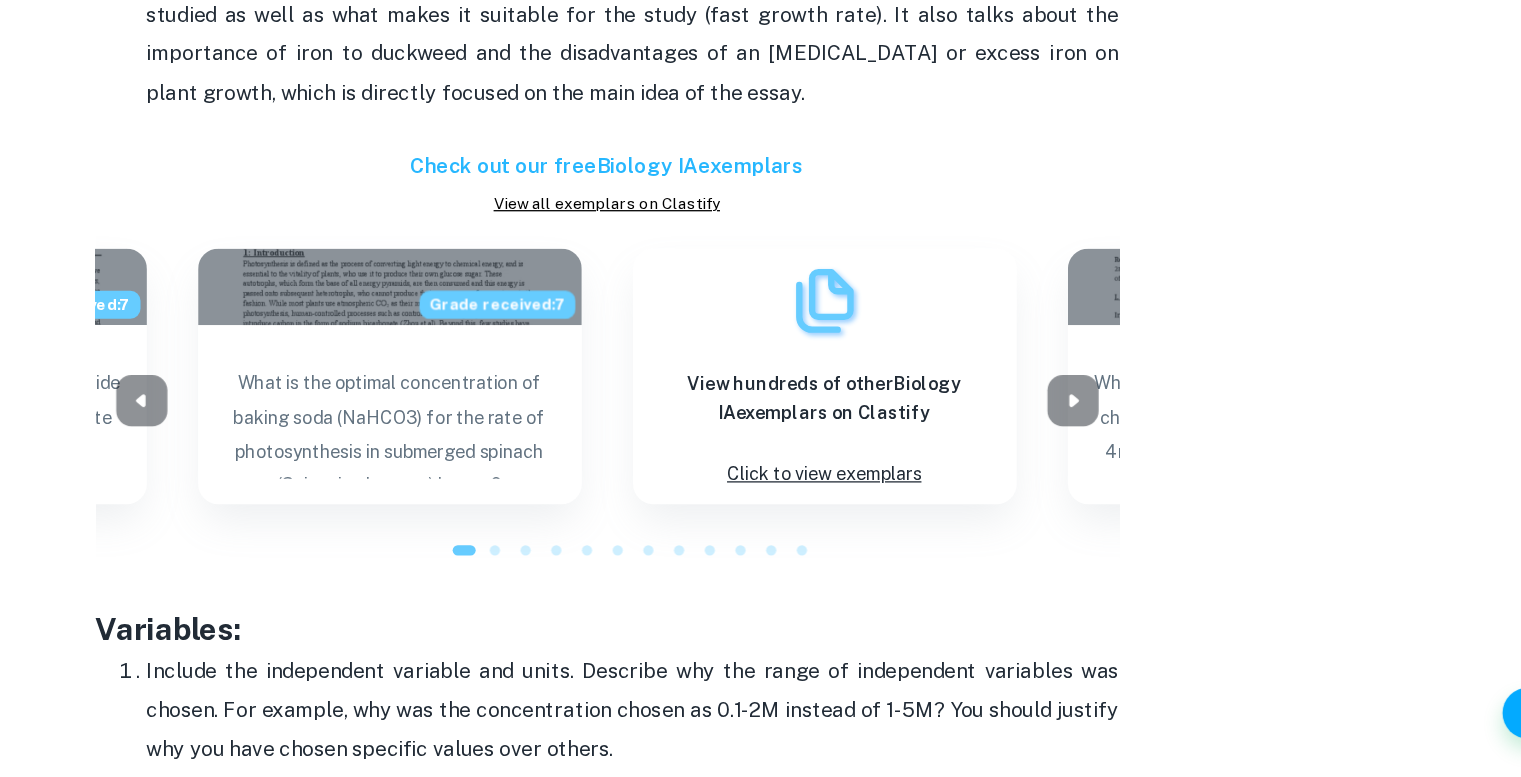 scroll, scrollTop: 3005, scrollLeft: 0, axis: vertical 